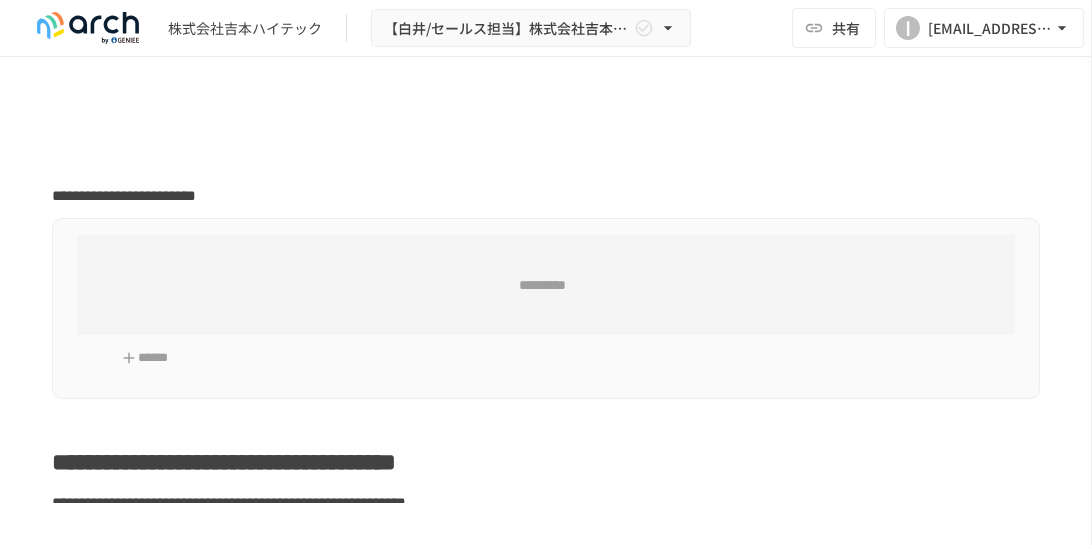 scroll, scrollTop: 0, scrollLeft: 0, axis: both 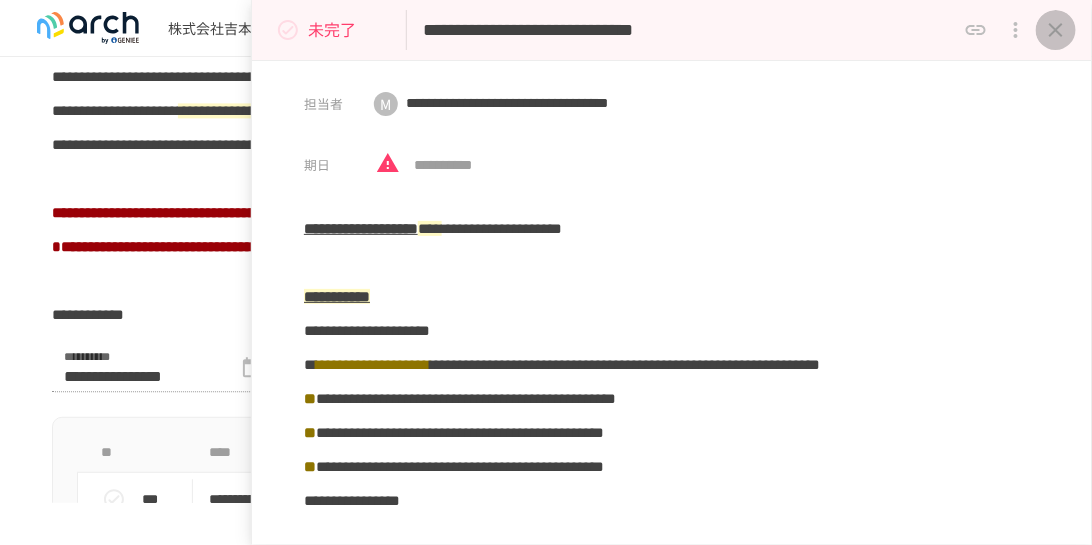 click 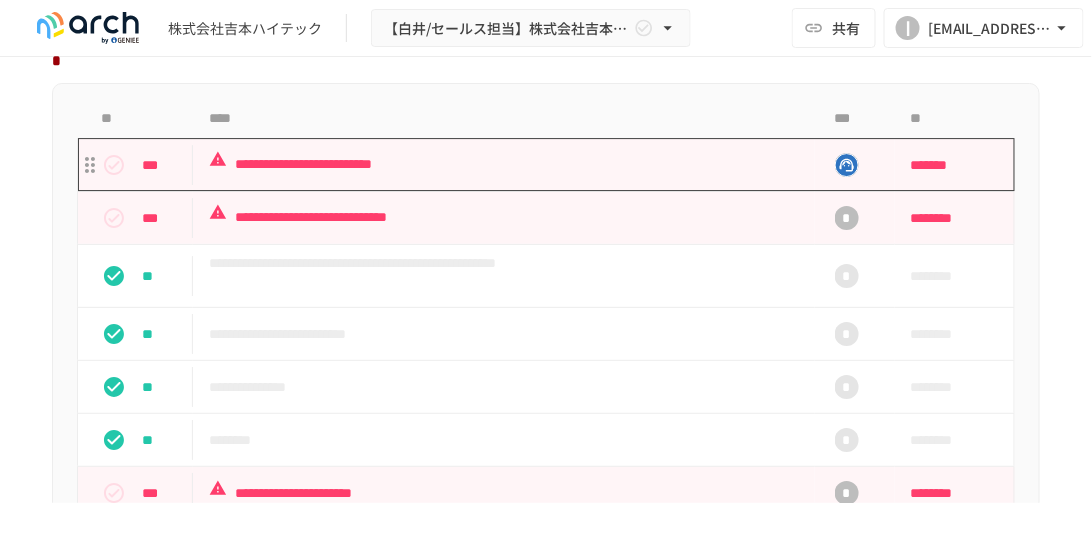 scroll, scrollTop: 1661, scrollLeft: 0, axis: vertical 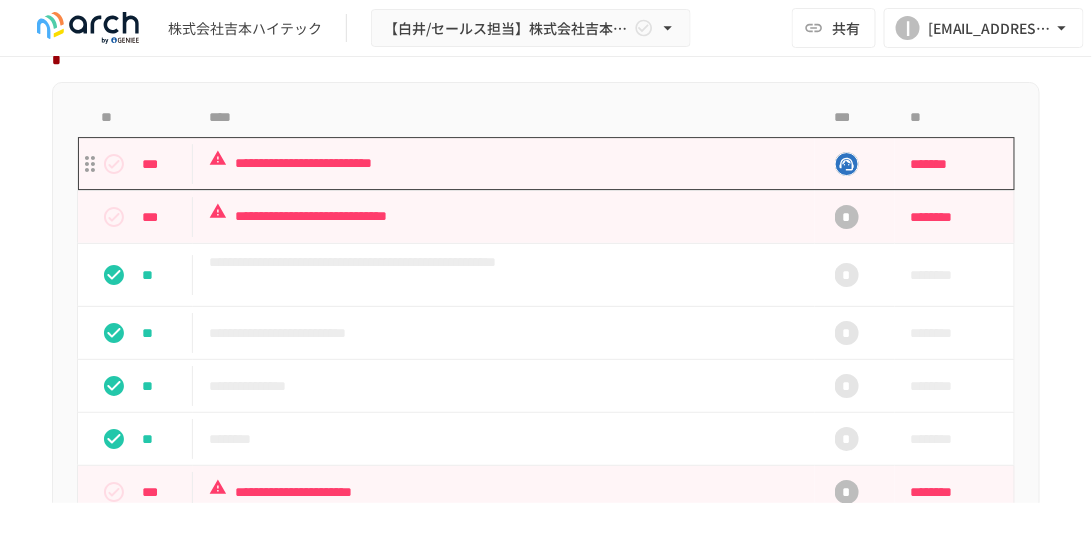 click on "**********" at bounding box center [500, 163] 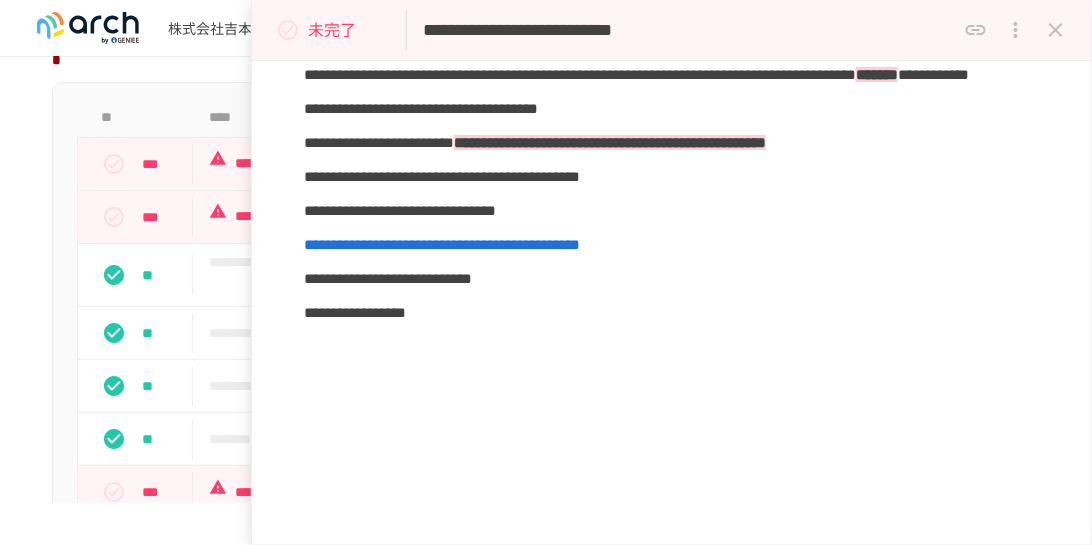 scroll, scrollTop: 1066, scrollLeft: 0, axis: vertical 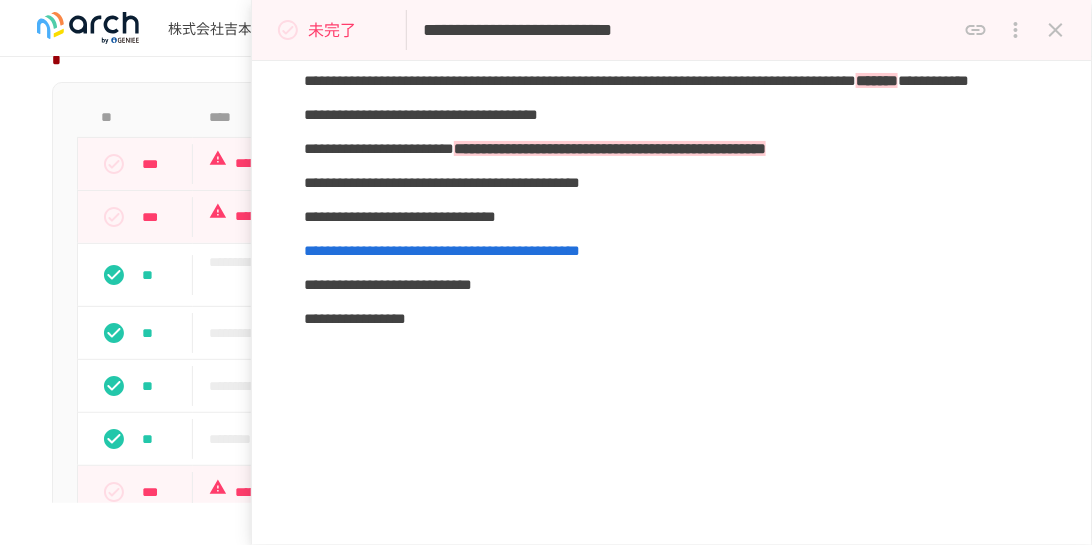 click at bounding box center [546, 60] 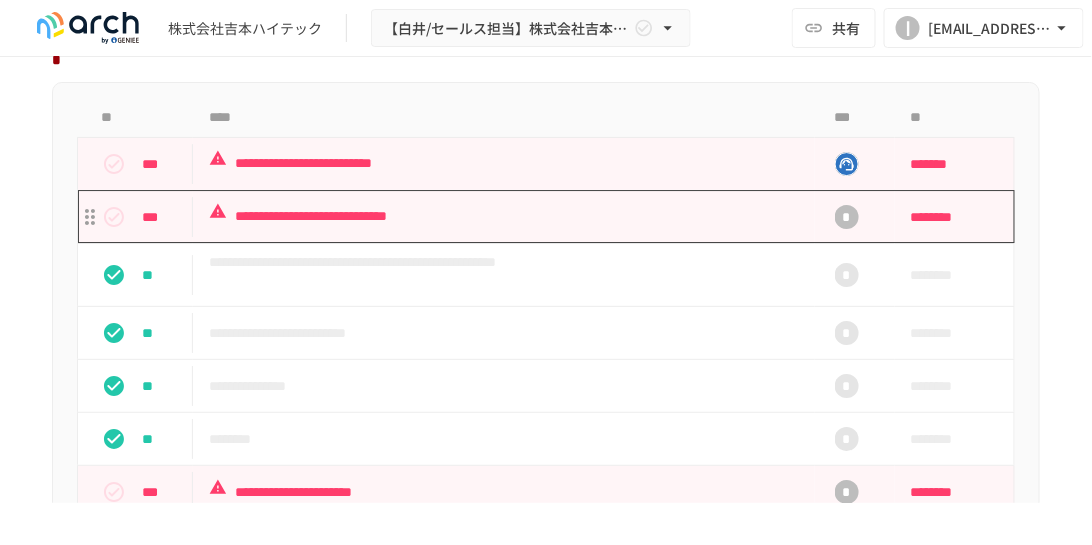 click on "**********" at bounding box center (500, 216) 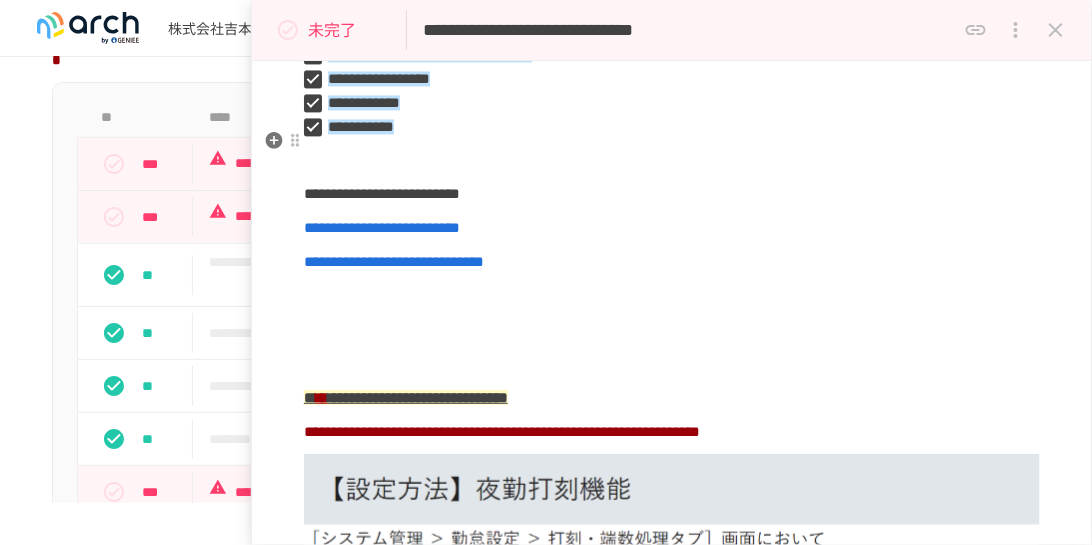scroll, scrollTop: 1047, scrollLeft: 0, axis: vertical 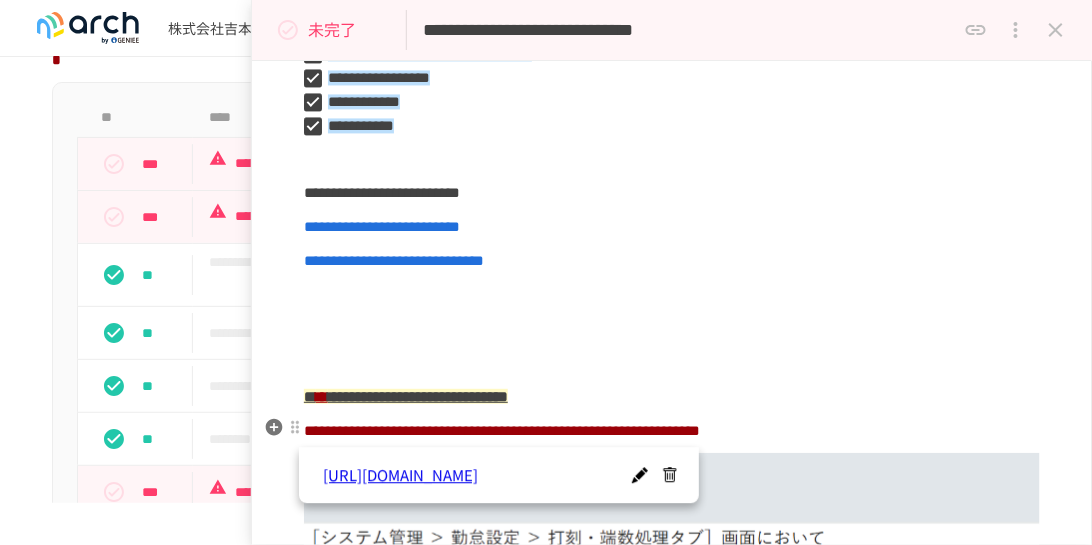 click on "**********" at bounding box center (394, 260) 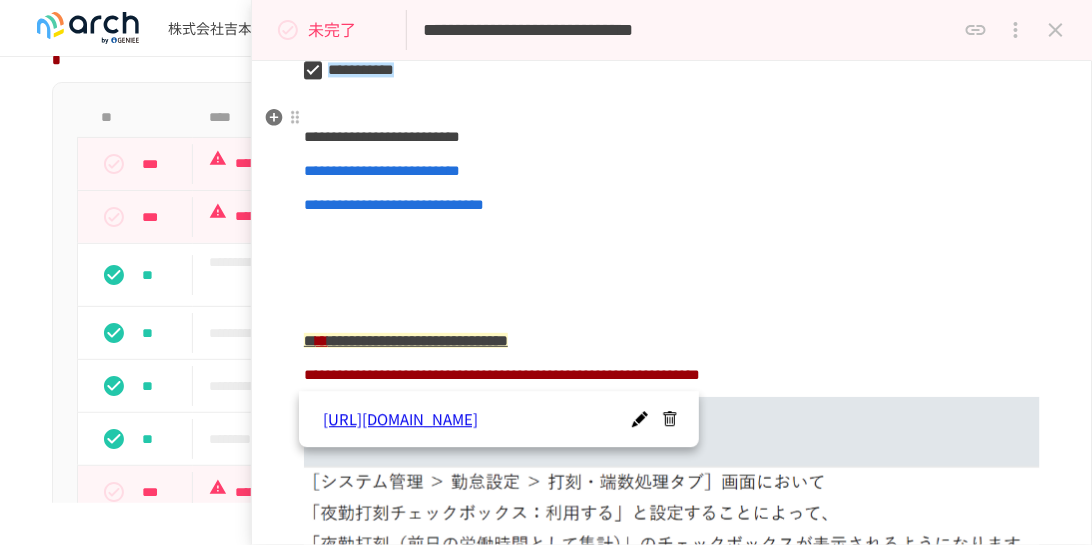 scroll, scrollTop: 1085, scrollLeft: 0, axis: vertical 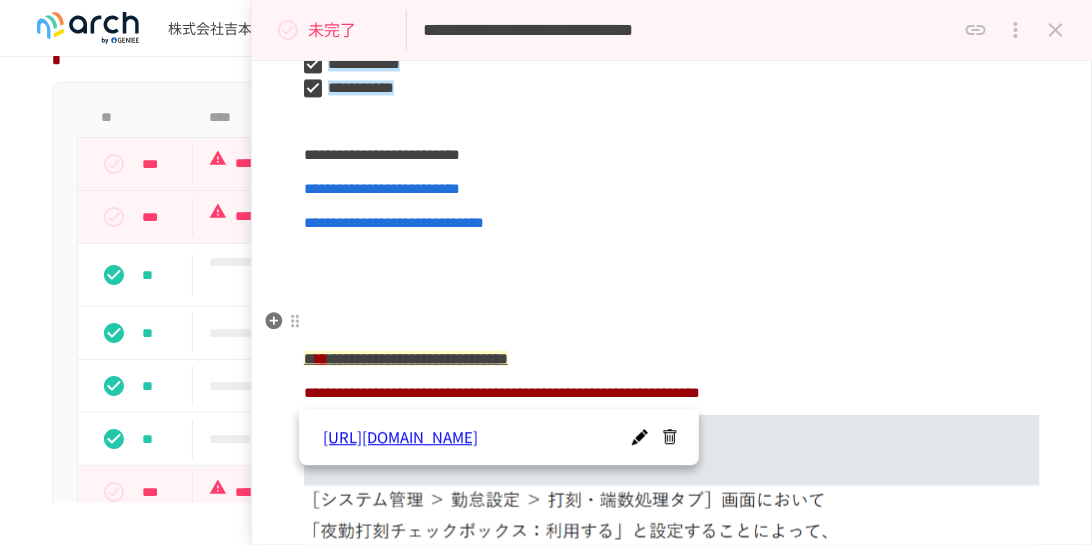 click on "**********" at bounding box center (672, 189) 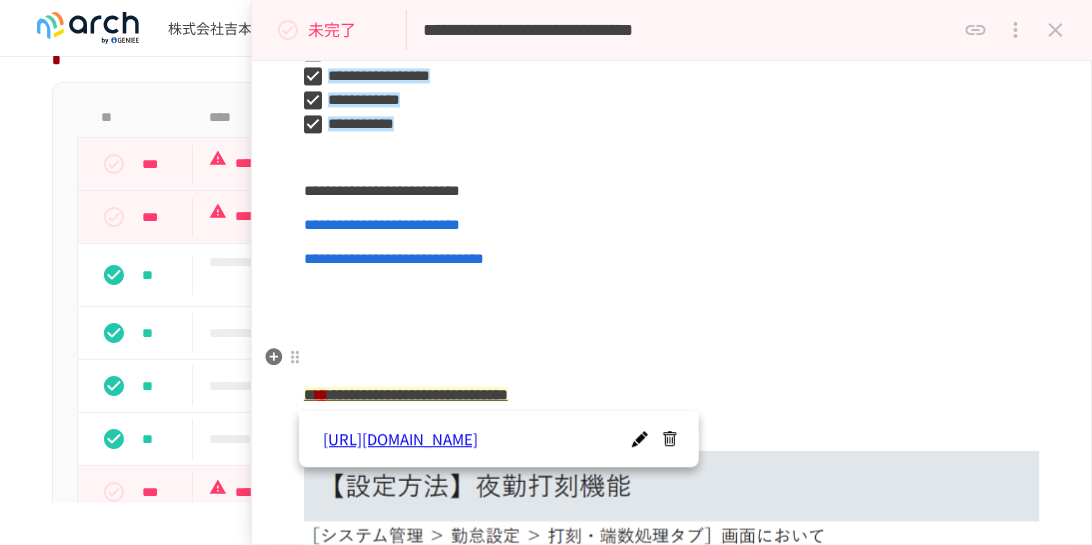 scroll, scrollTop: 1047, scrollLeft: 0, axis: vertical 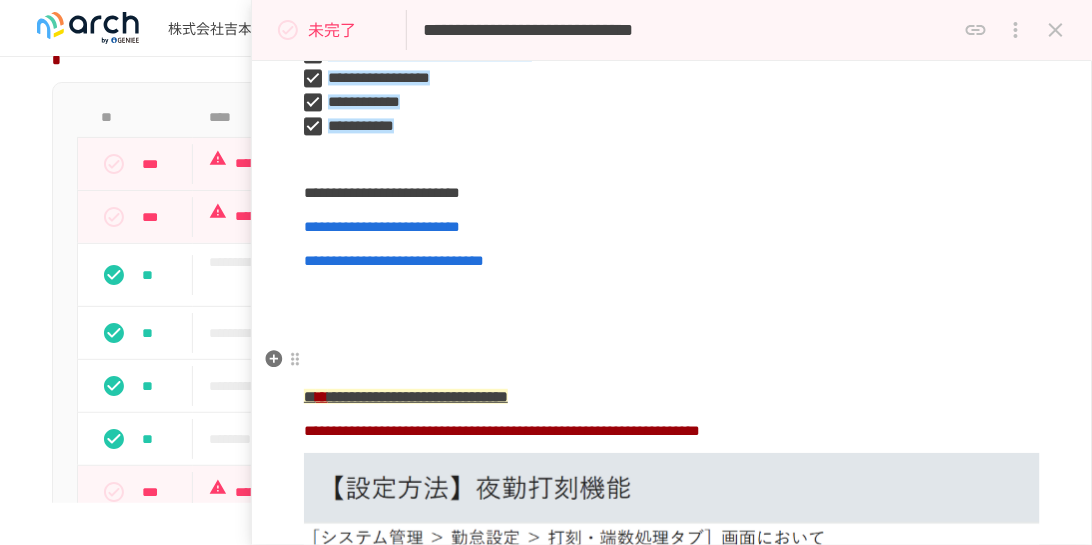 click on "**********" at bounding box center (672, 2581) 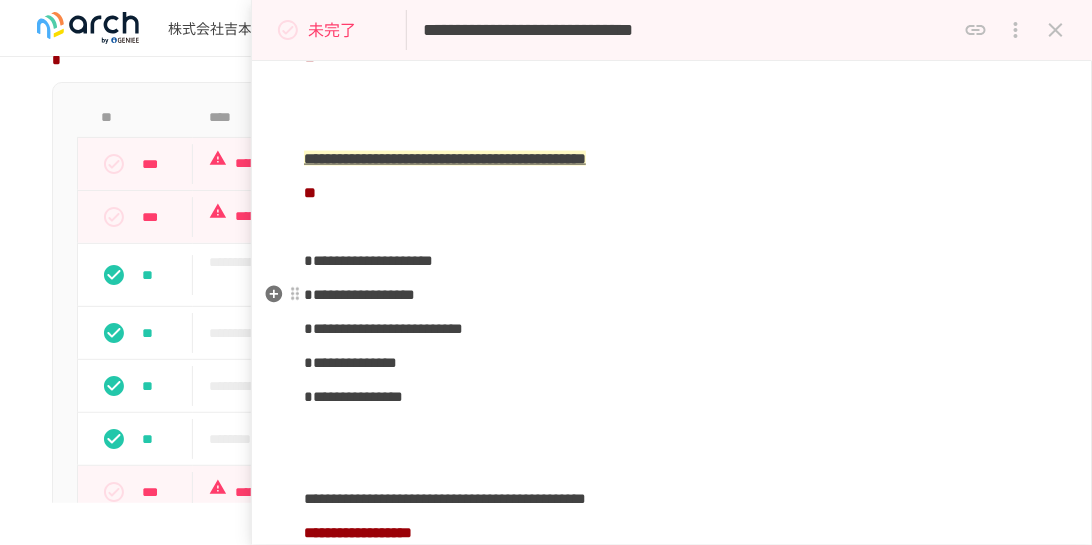 scroll, scrollTop: 4514, scrollLeft: 0, axis: vertical 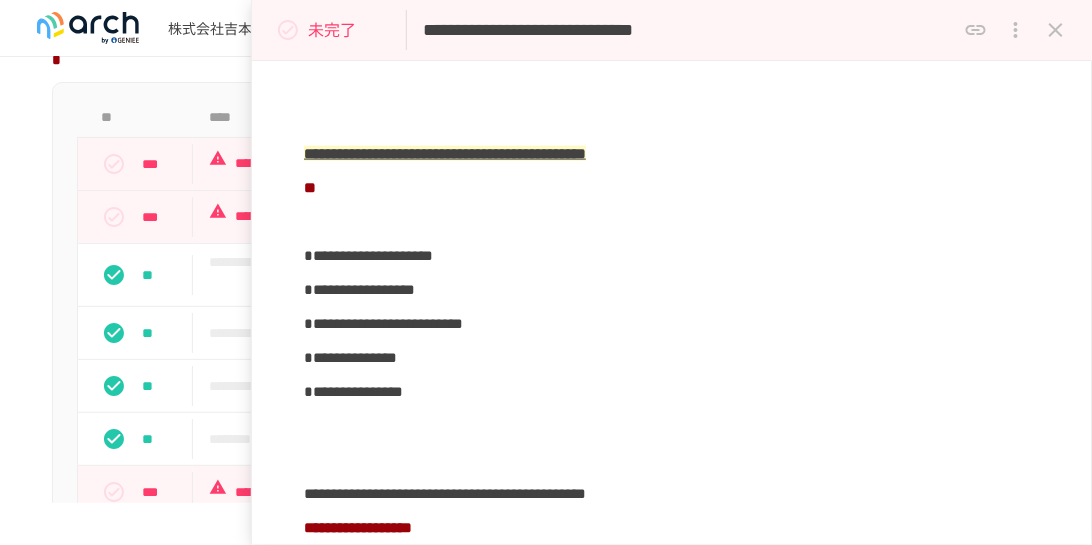 click on "**********" at bounding box center [546, 2276] 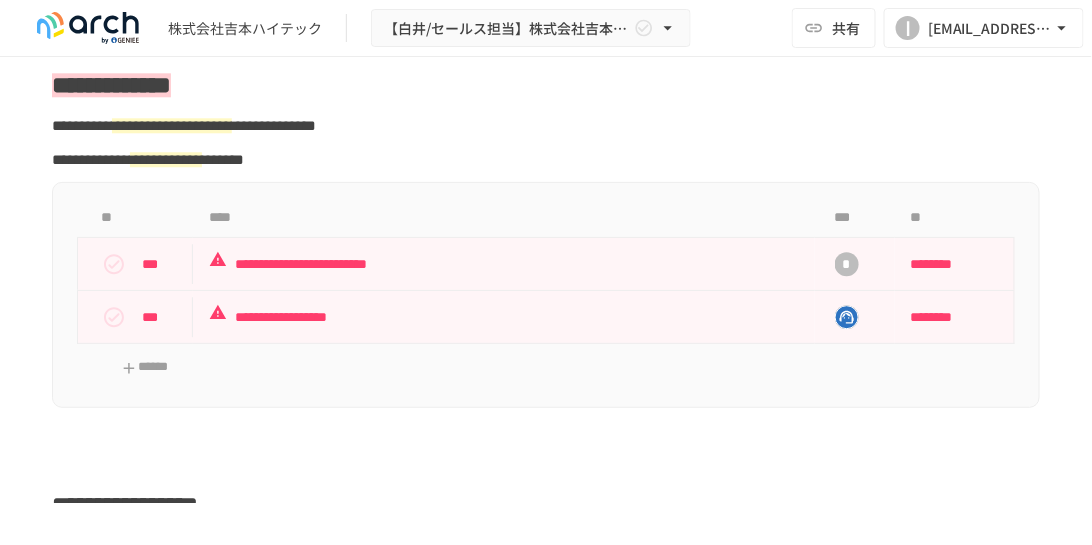 scroll, scrollTop: 3204, scrollLeft: 0, axis: vertical 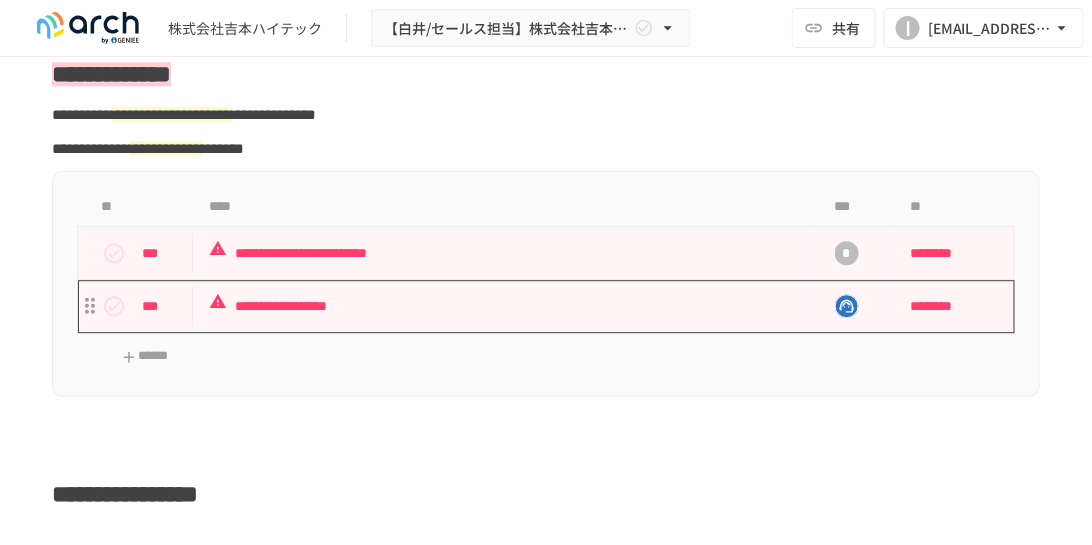 click on "**********" at bounding box center [500, 306] 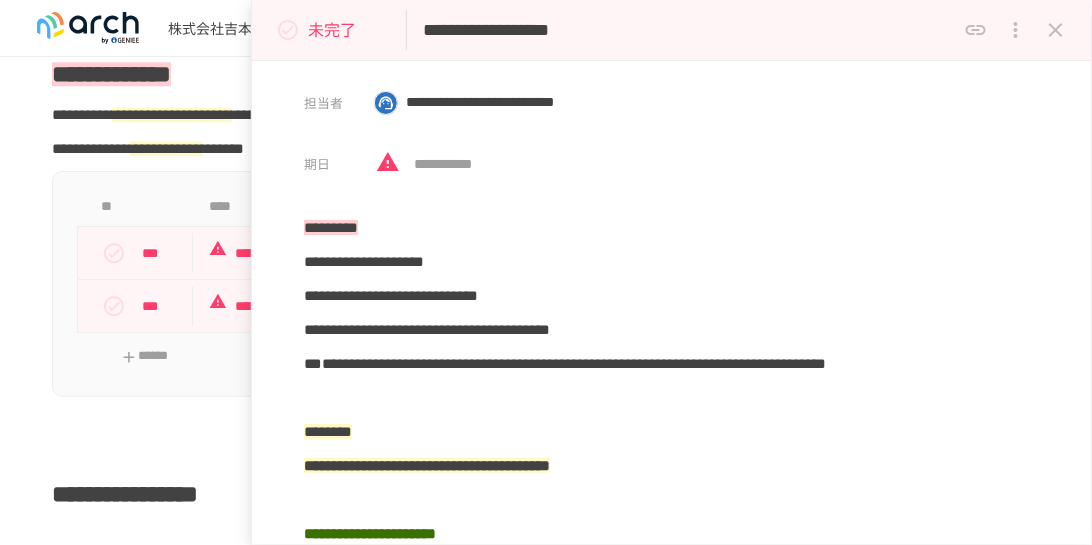 scroll, scrollTop: 0, scrollLeft: 0, axis: both 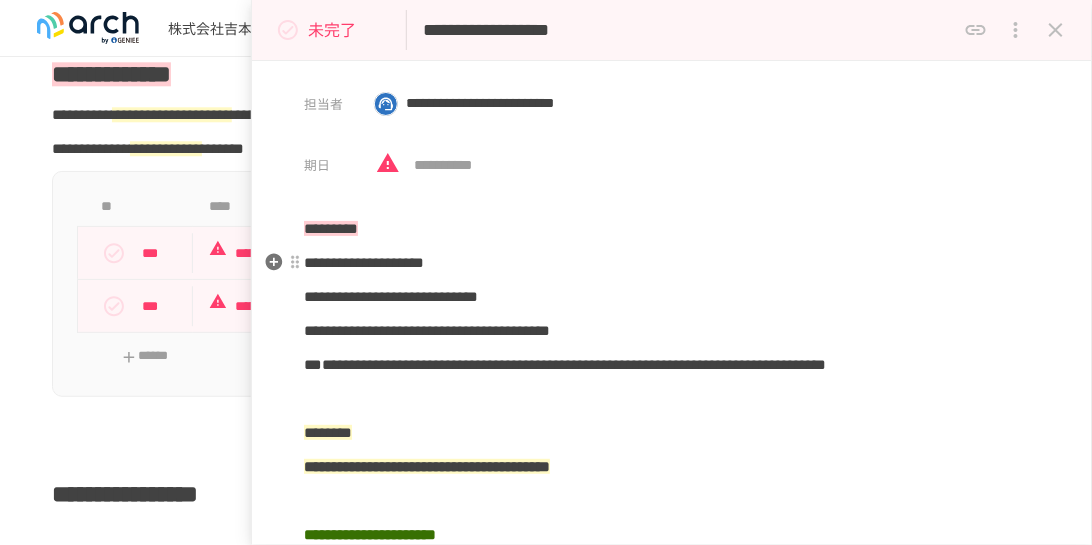 click on "**********" at bounding box center [364, 262] 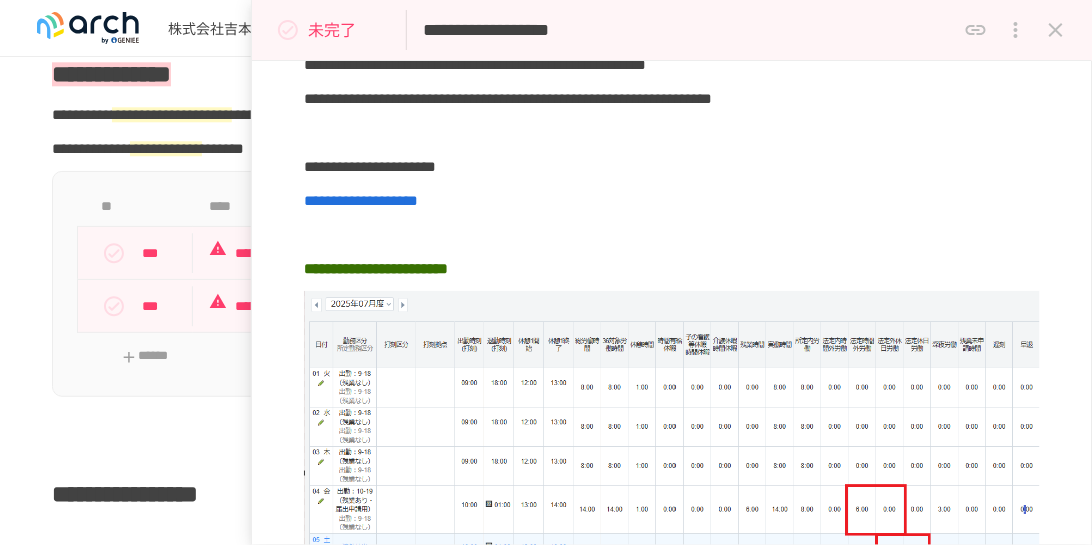 scroll, scrollTop: 933, scrollLeft: 0, axis: vertical 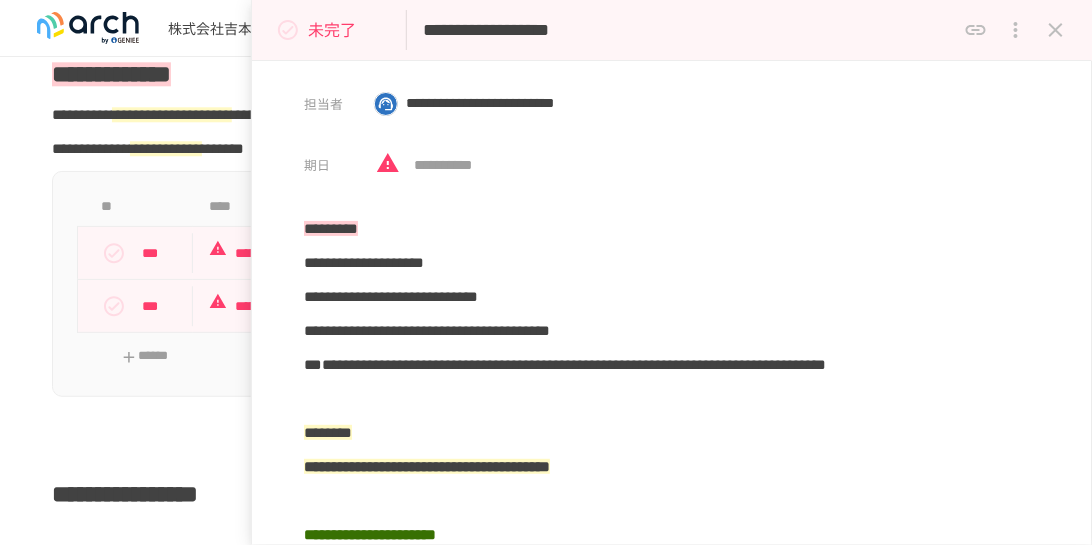 drag, startPoint x: 714, startPoint y: 306, endPoint x: 683, endPoint y: 64, distance: 243.97746 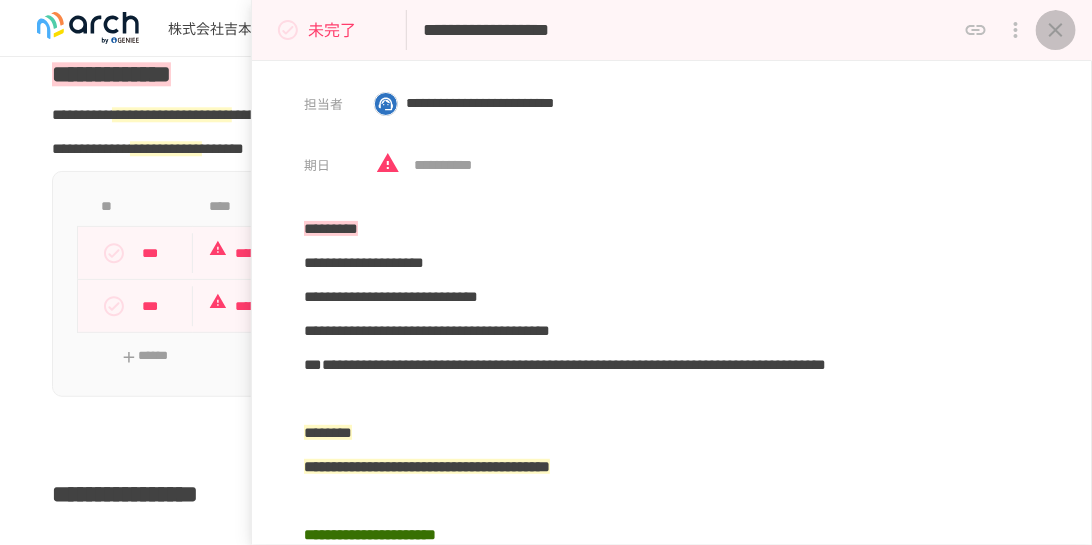 click 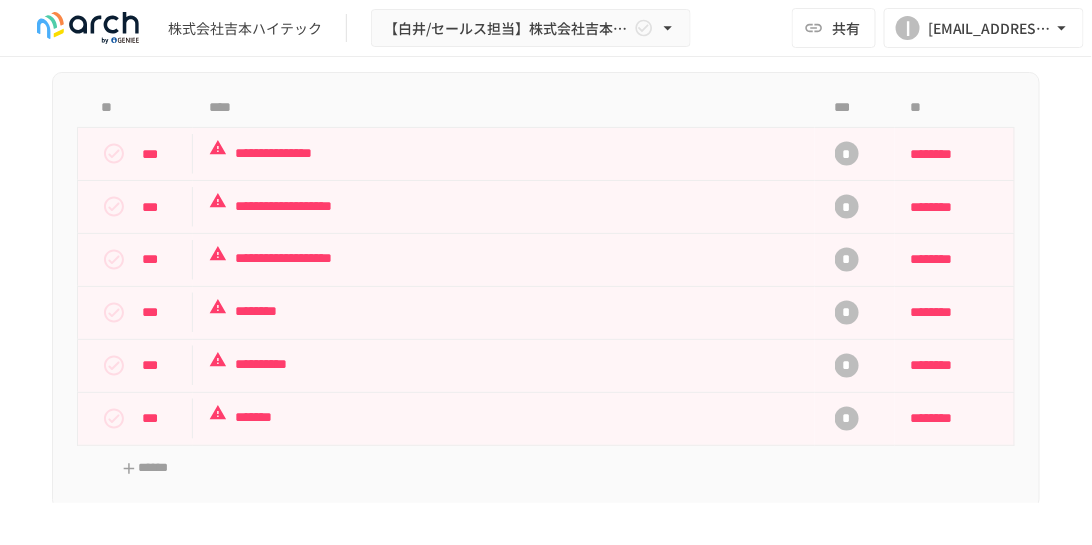 scroll, scrollTop: 2578, scrollLeft: 0, axis: vertical 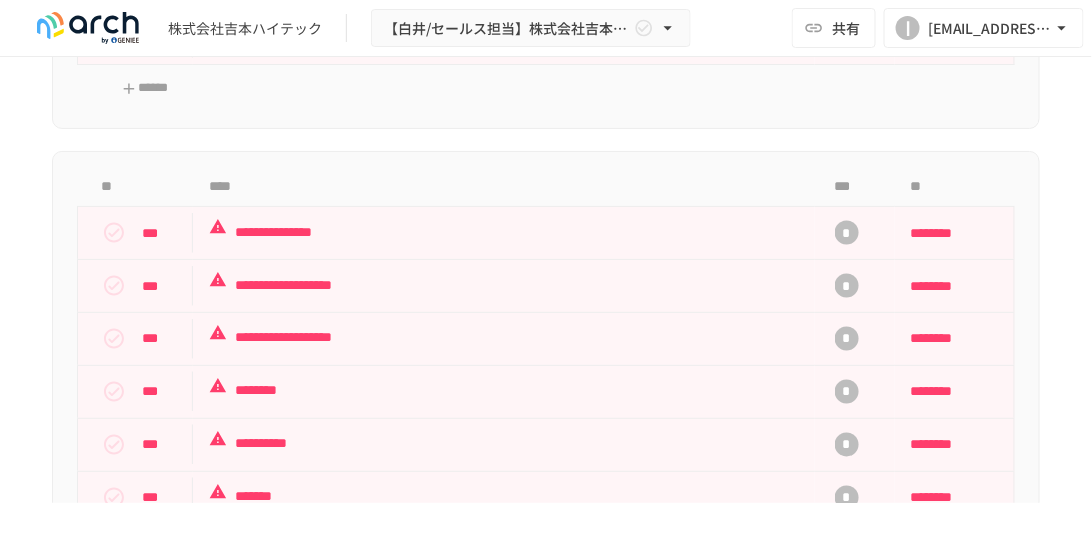 drag, startPoint x: 678, startPoint y: 485, endPoint x: 668, endPoint y: 382, distance: 103.4843 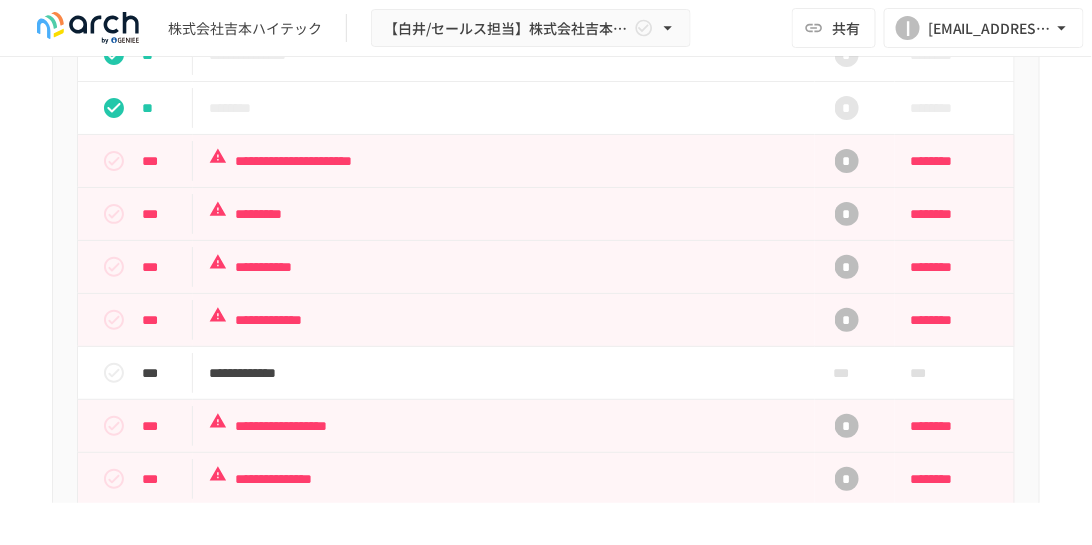 scroll, scrollTop: 1988, scrollLeft: 0, axis: vertical 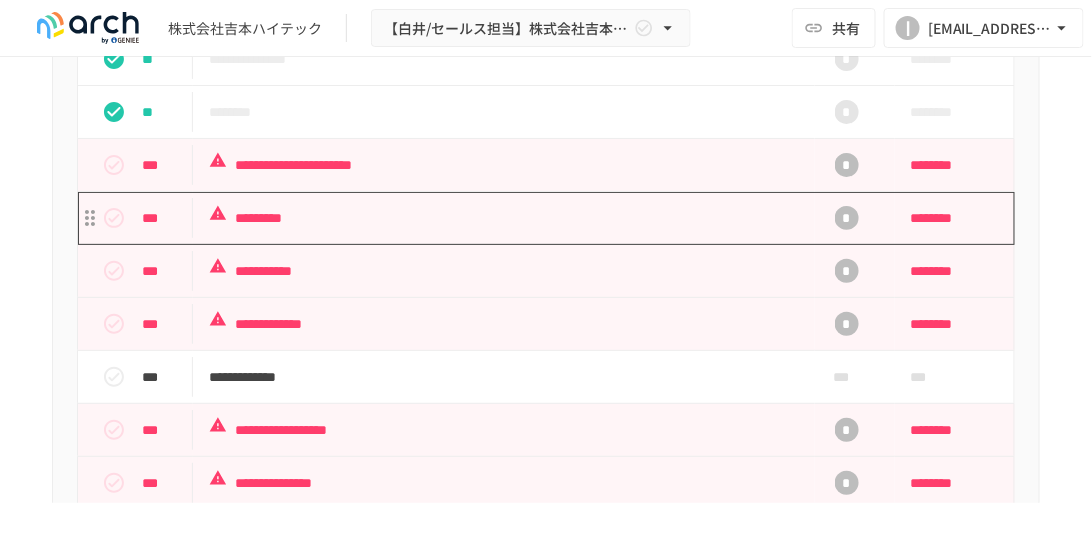 click on "*********" at bounding box center (500, 218) 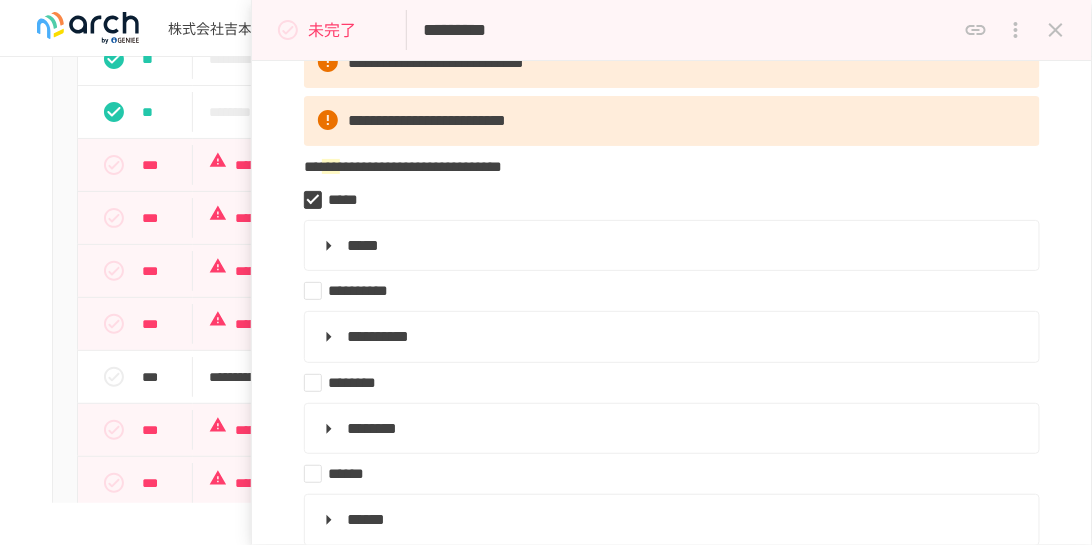 scroll, scrollTop: 247, scrollLeft: 0, axis: vertical 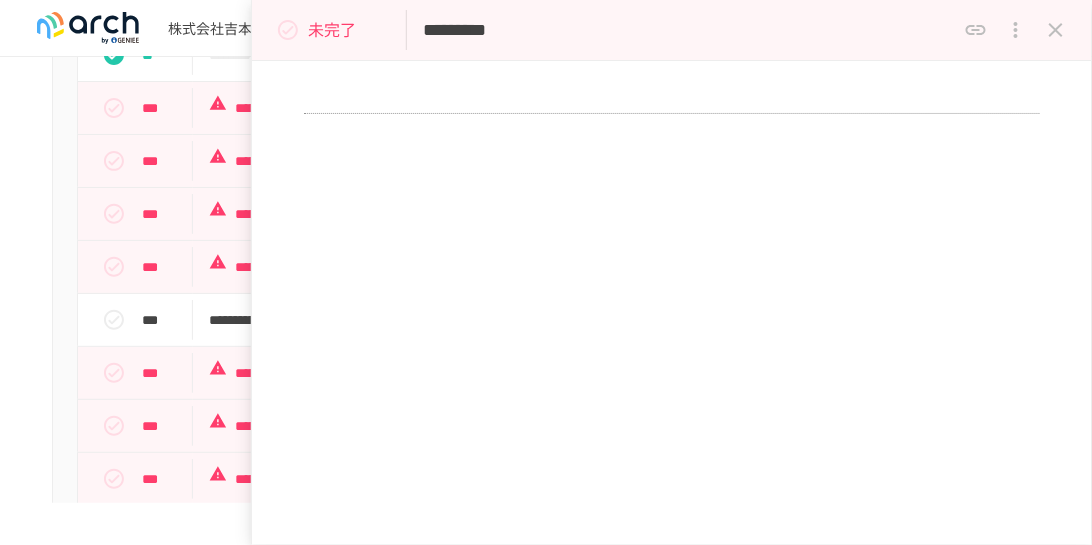 click on "未完了" at bounding box center (332, 30) 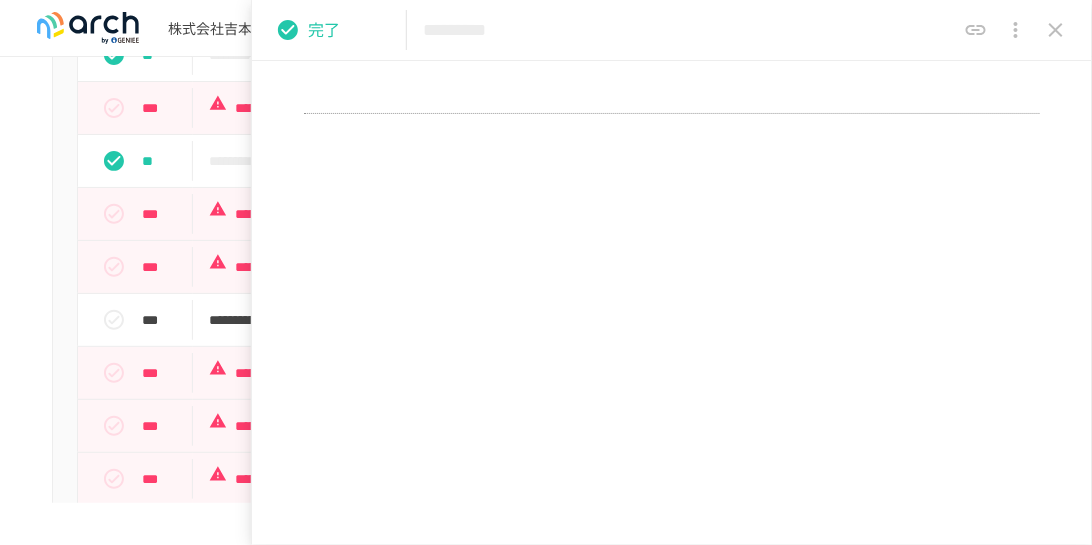 click on "**********" at bounding box center [546, 1892] 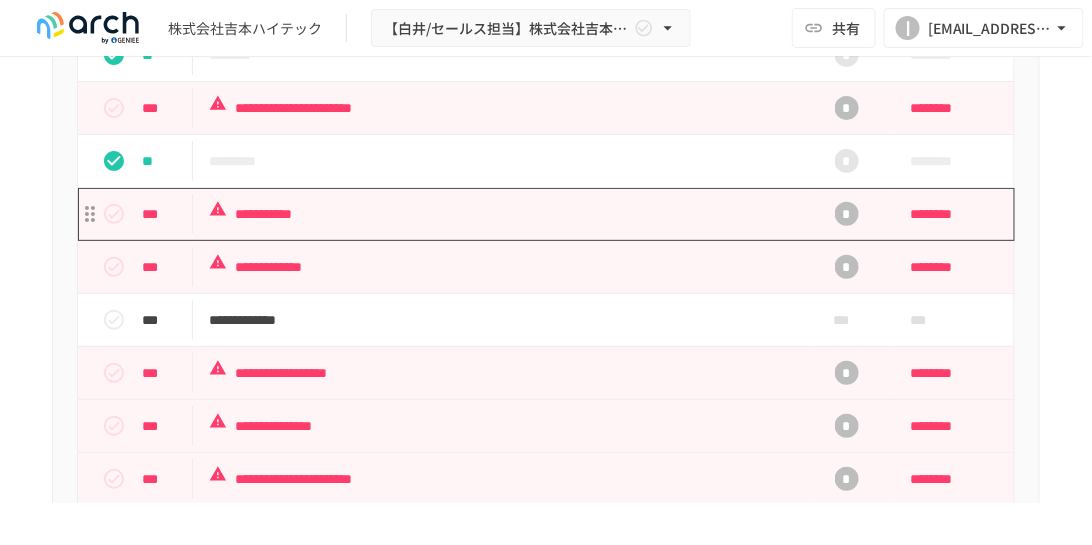 click on "**********" at bounding box center (504, 214) 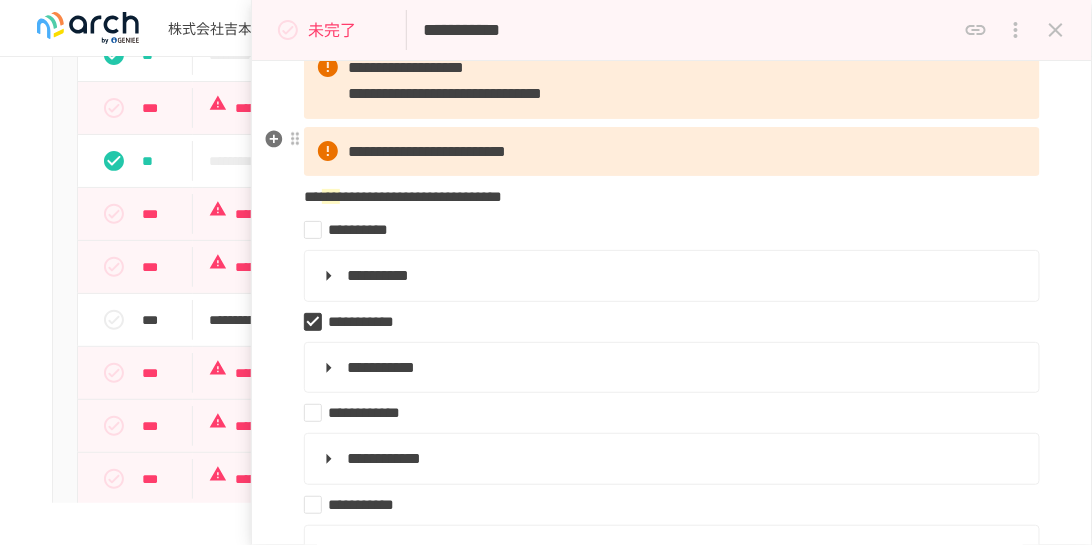 scroll, scrollTop: 228, scrollLeft: 0, axis: vertical 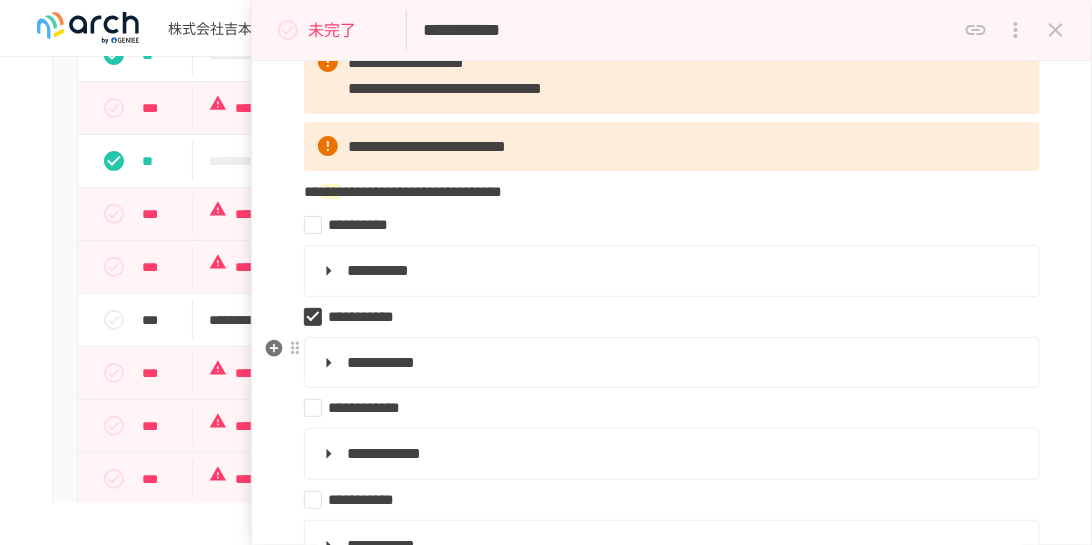 click on "**********" at bounding box center [670, 363] 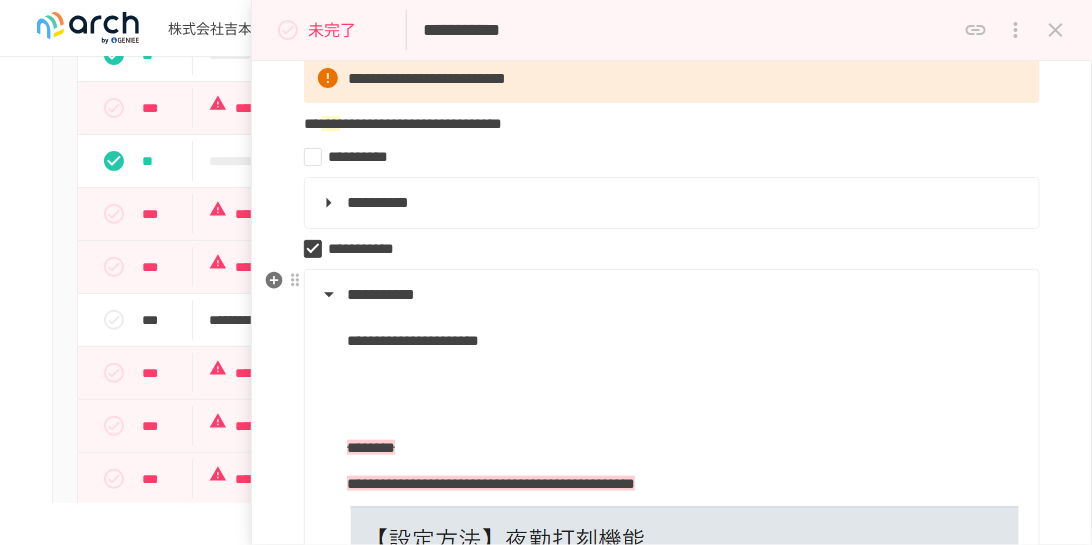 scroll, scrollTop: 304, scrollLeft: 0, axis: vertical 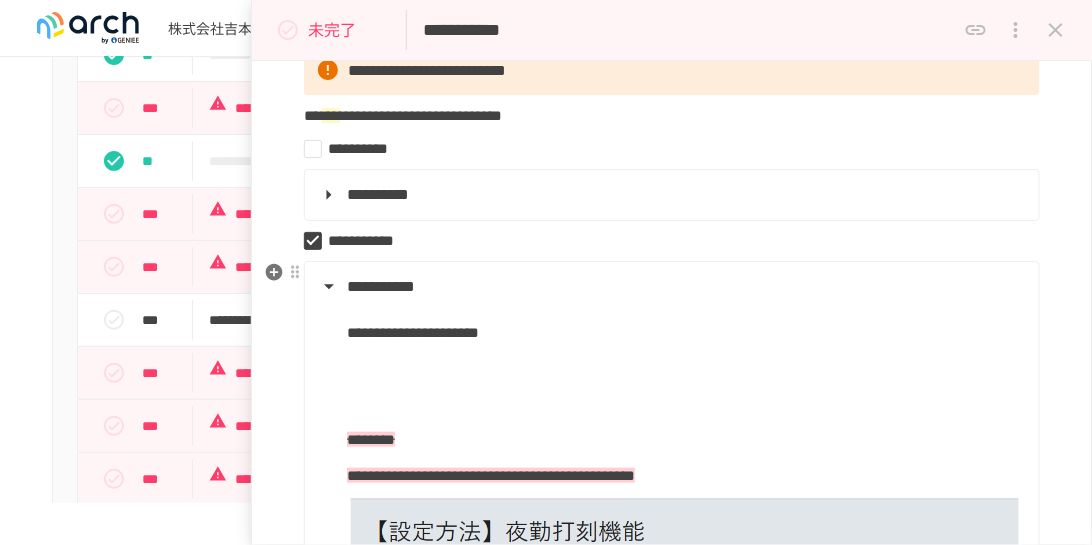click on "**********" at bounding box center (670, 287) 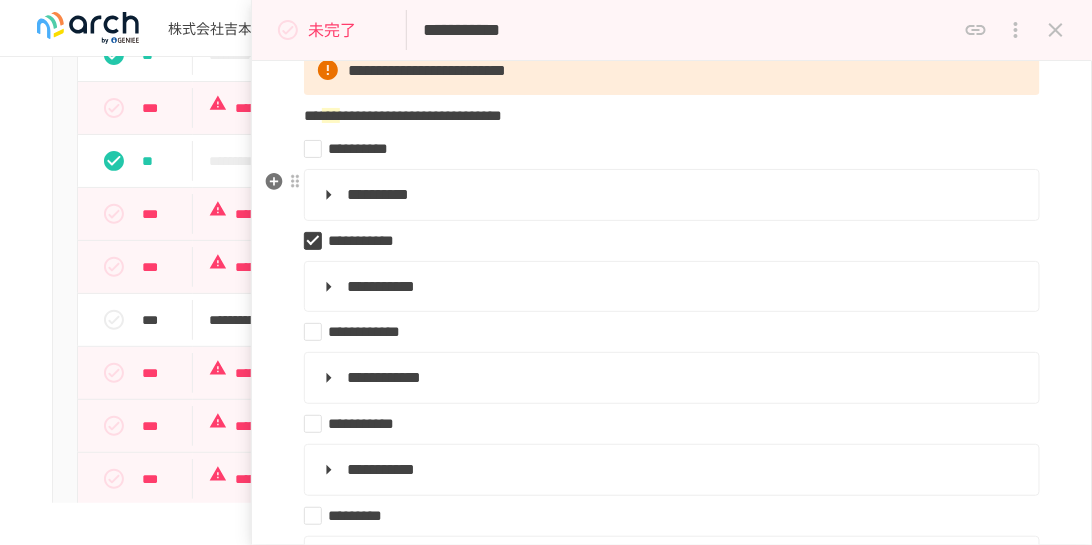 click on "**********" at bounding box center [670, 195] 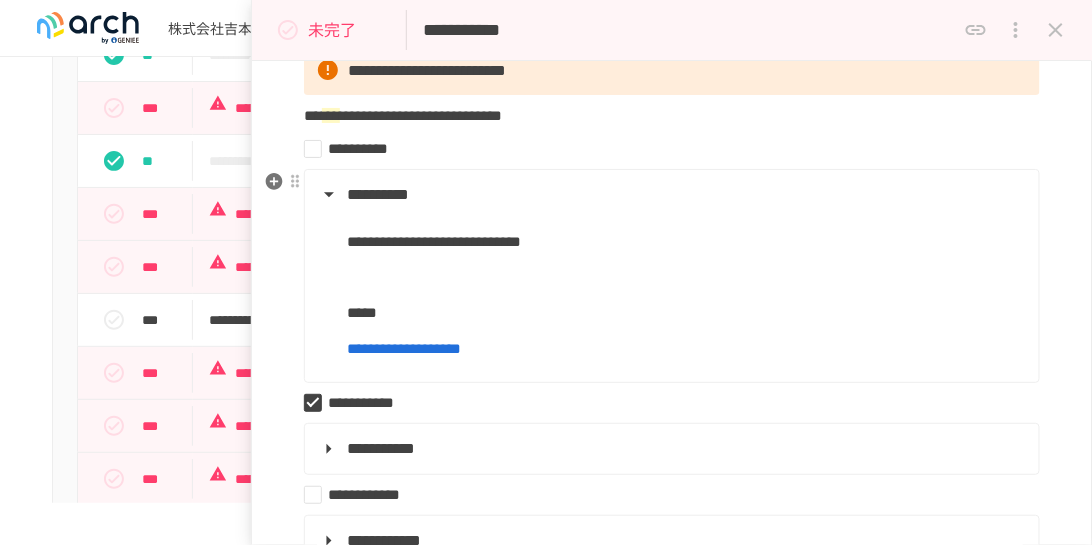 click on "**********" at bounding box center [670, 195] 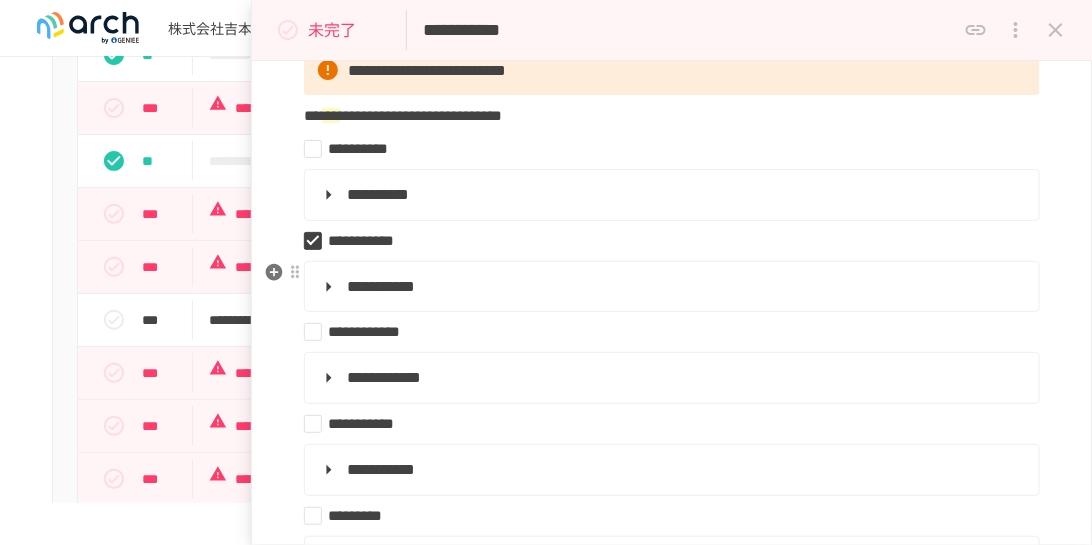 click on "**********" at bounding box center [670, 287] 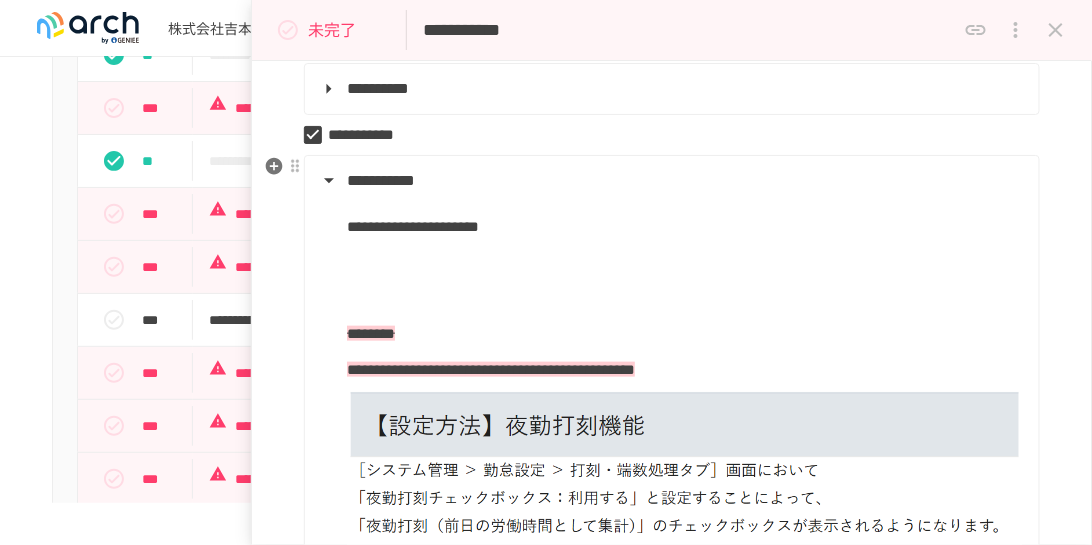 scroll, scrollTop: 418, scrollLeft: 0, axis: vertical 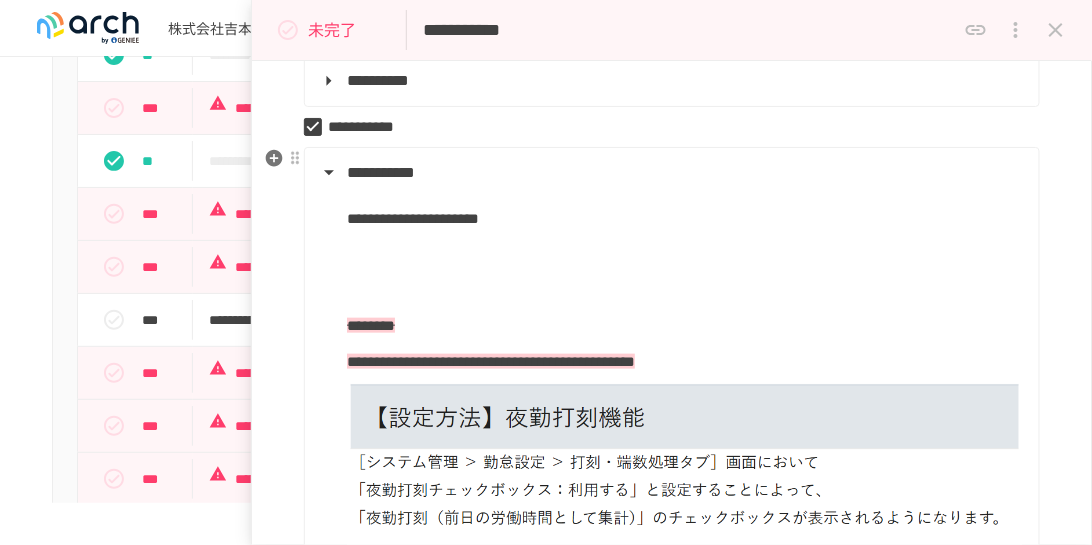 click on "**********" at bounding box center (670, 173) 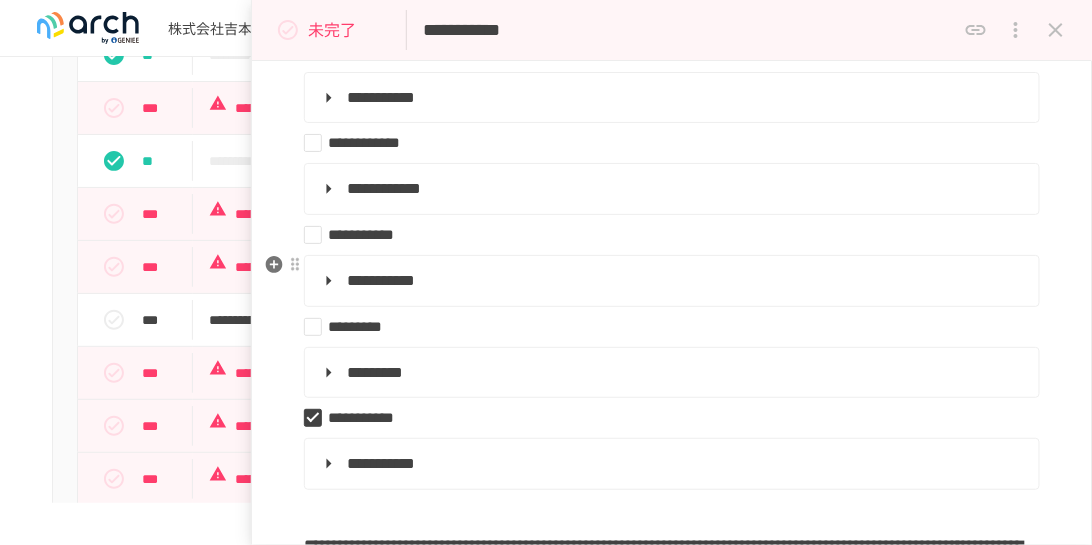 scroll, scrollTop: 495, scrollLeft: 0, axis: vertical 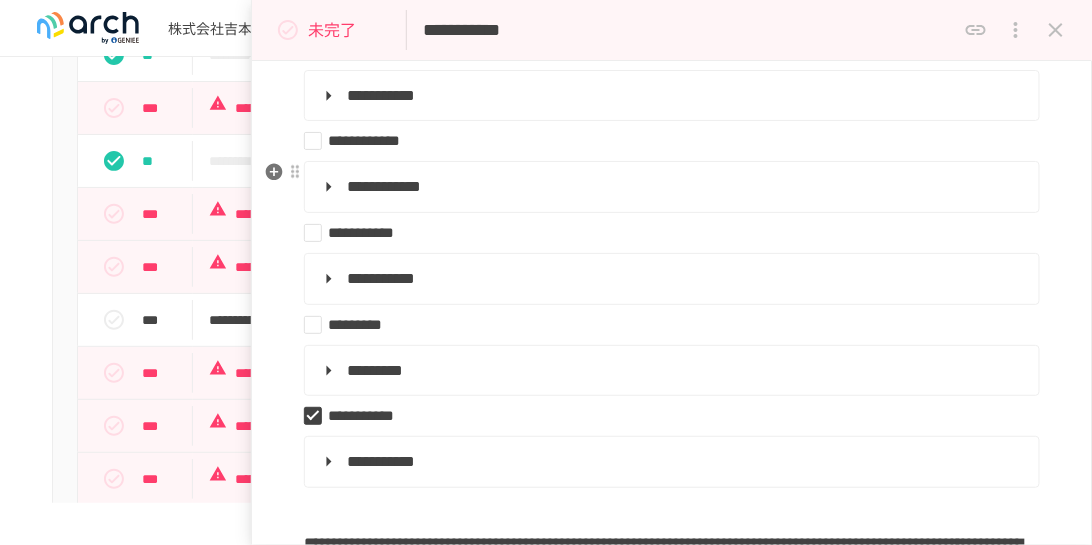 click on "**********" at bounding box center (670, 187) 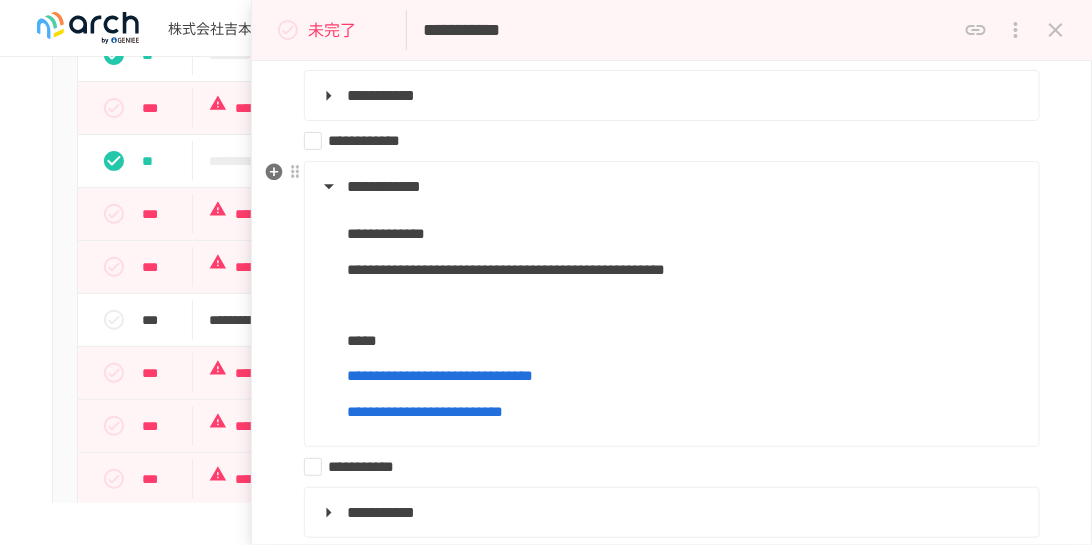 click on "**********" at bounding box center (670, 187) 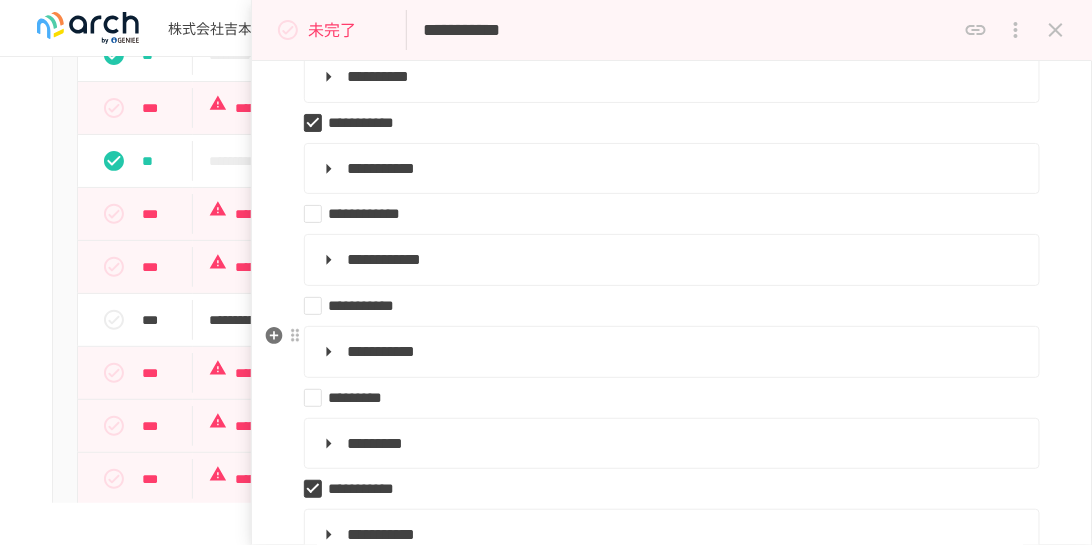 scroll, scrollTop: 400, scrollLeft: 0, axis: vertical 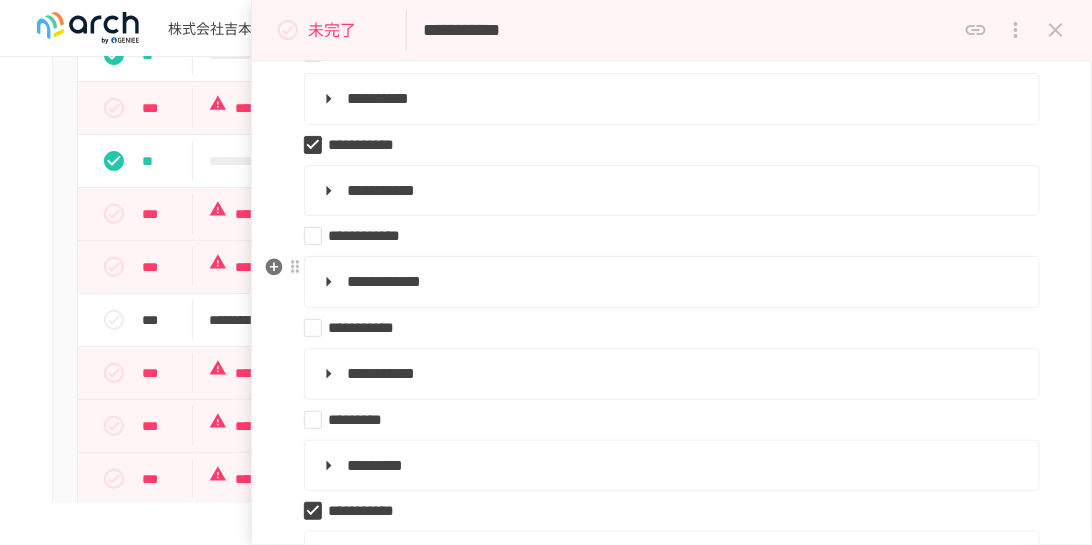 click on "**********" at bounding box center (670, 282) 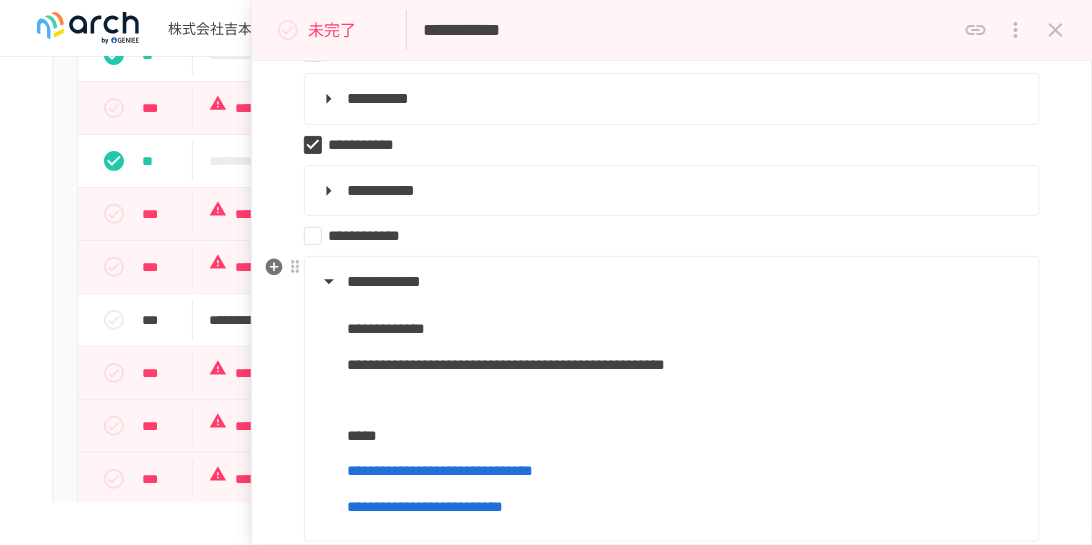 click on "**********" at bounding box center (670, 282) 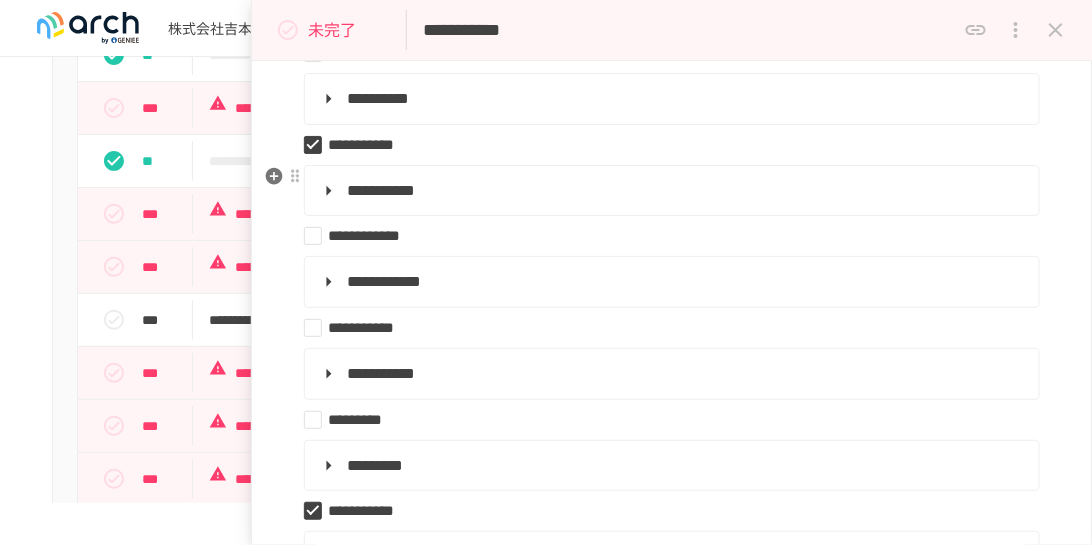 click on "**********" at bounding box center (670, 191) 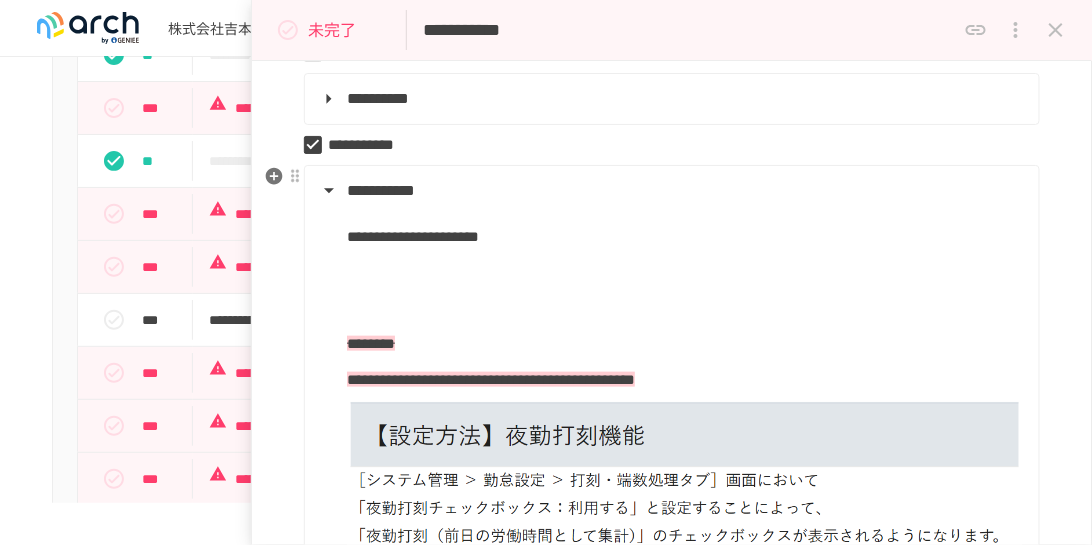 click on "**********" at bounding box center (670, 191) 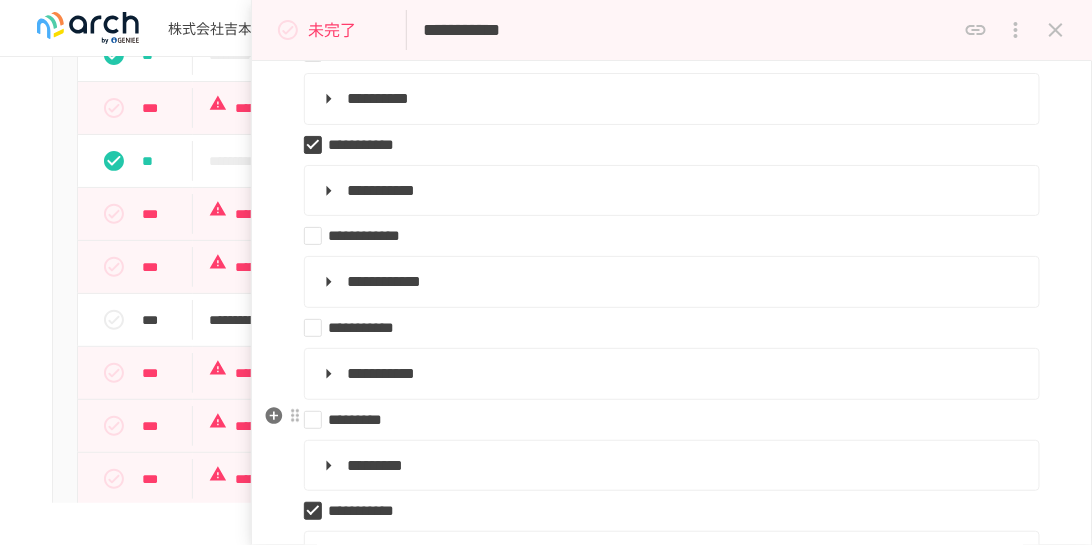 click on "*********" at bounding box center [664, 420] 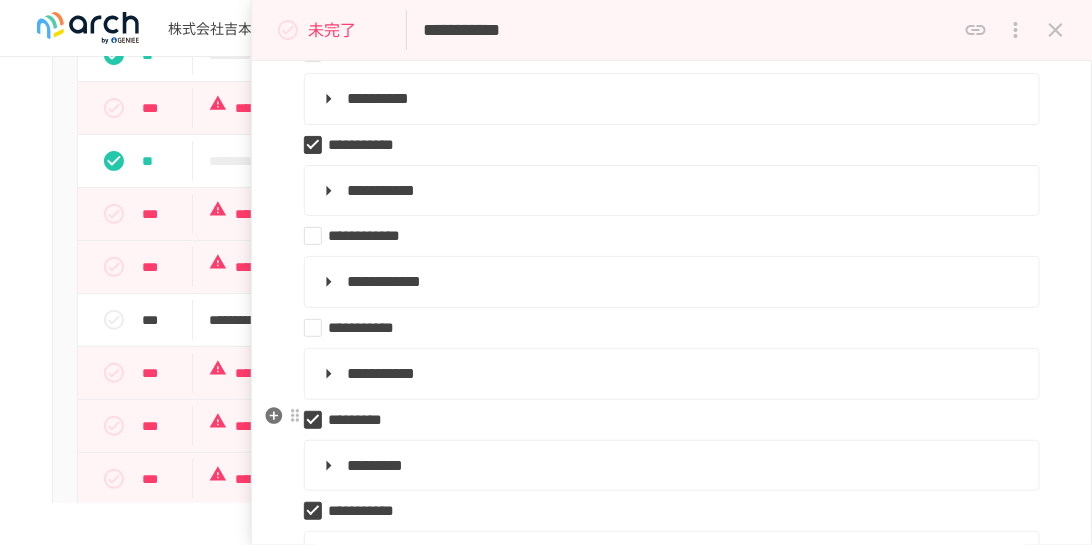 click on "*********" at bounding box center (664, 420) 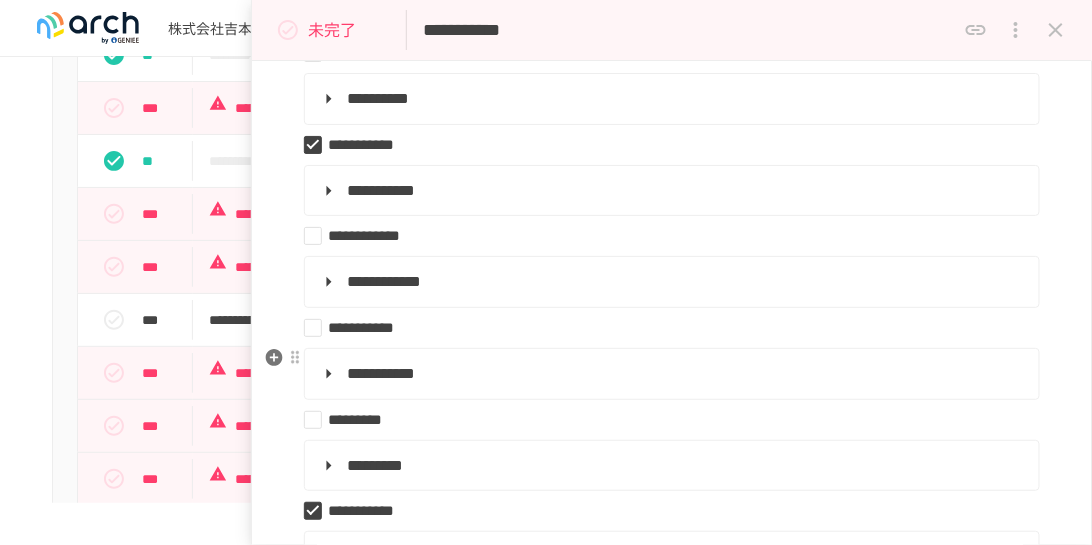 click on "**********" at bounding box center [670, 374] 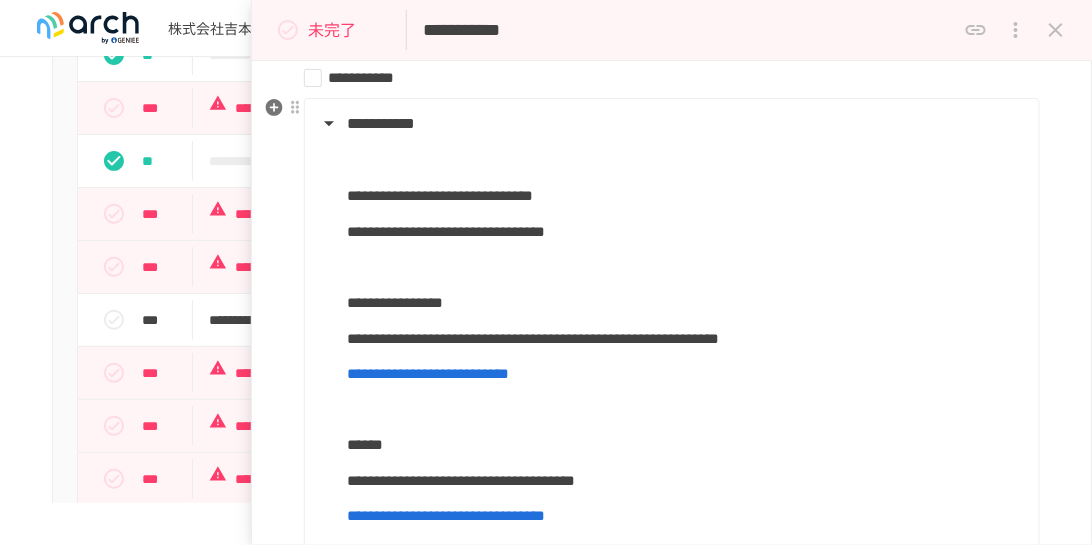 scroll, scrollTop: 628, scrollLeft: 0, axis: vertical 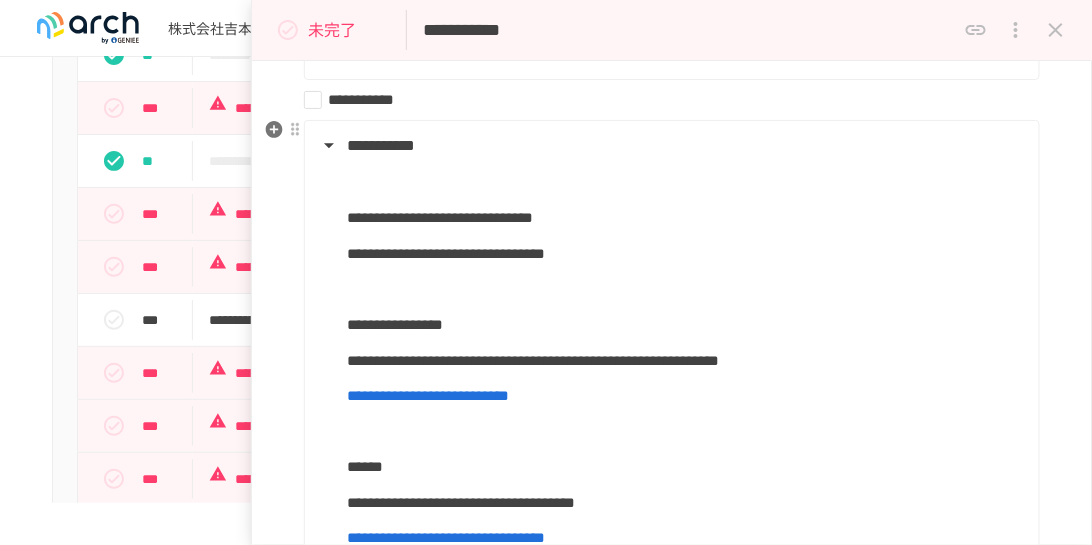 click on "**********" at bounding box center [670, 146] 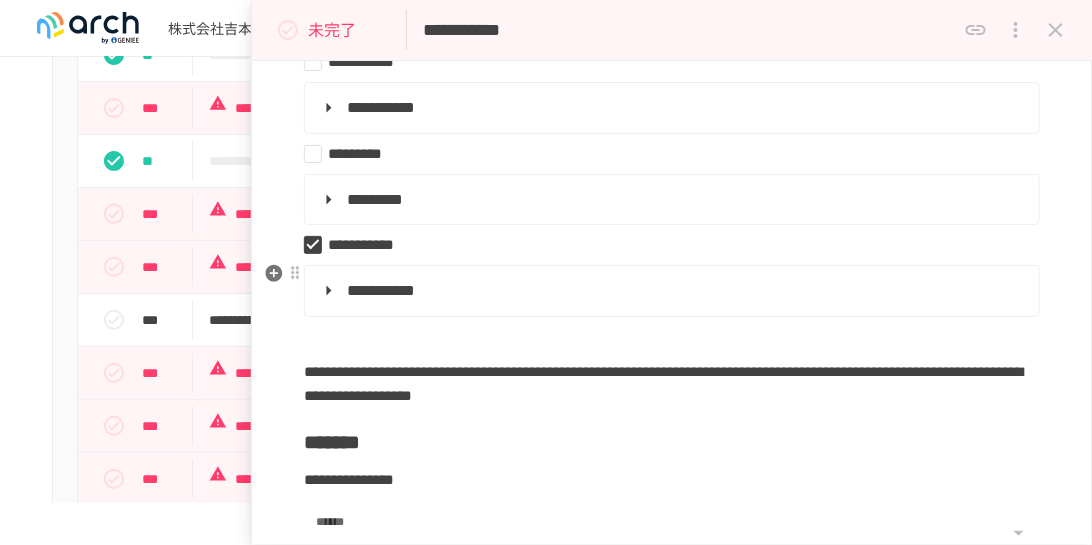 scroll, scrollTop: 666, scrollLeft: 0, axis: vertical 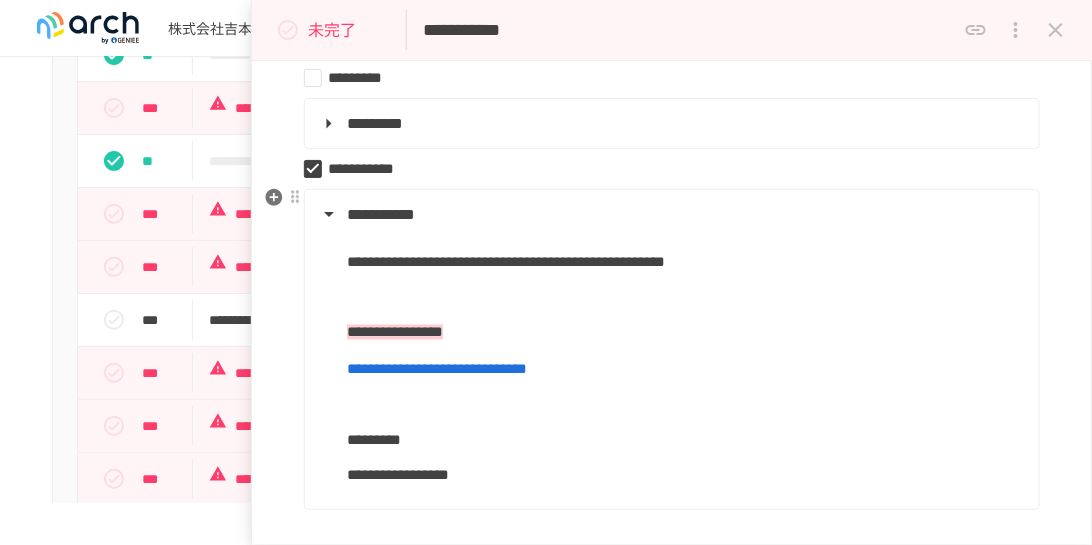 click on "**********" at bounding box center (670, 215) 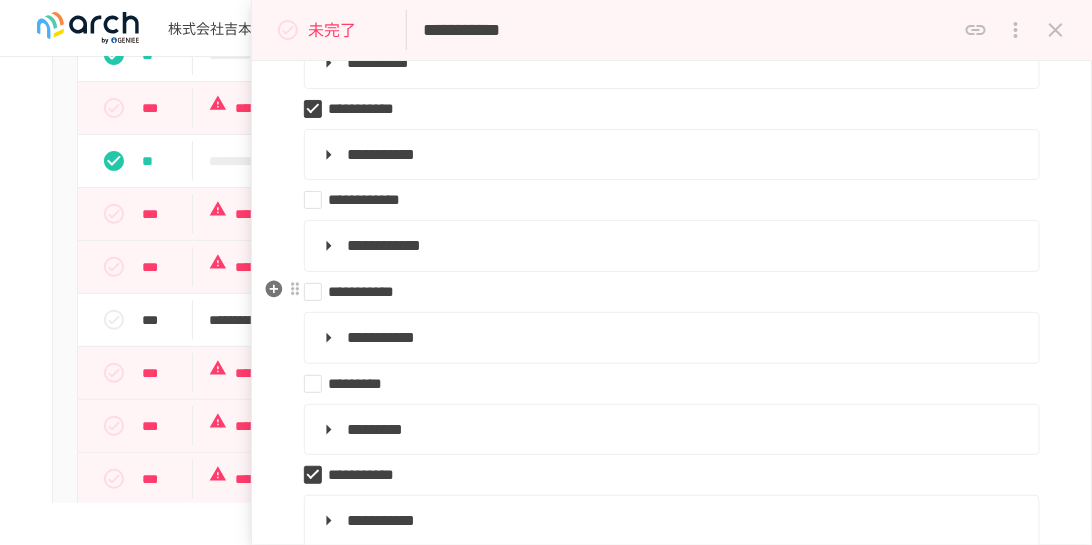 scroll, scrollTop: 418, scrollLeft: 0, axis: vertical 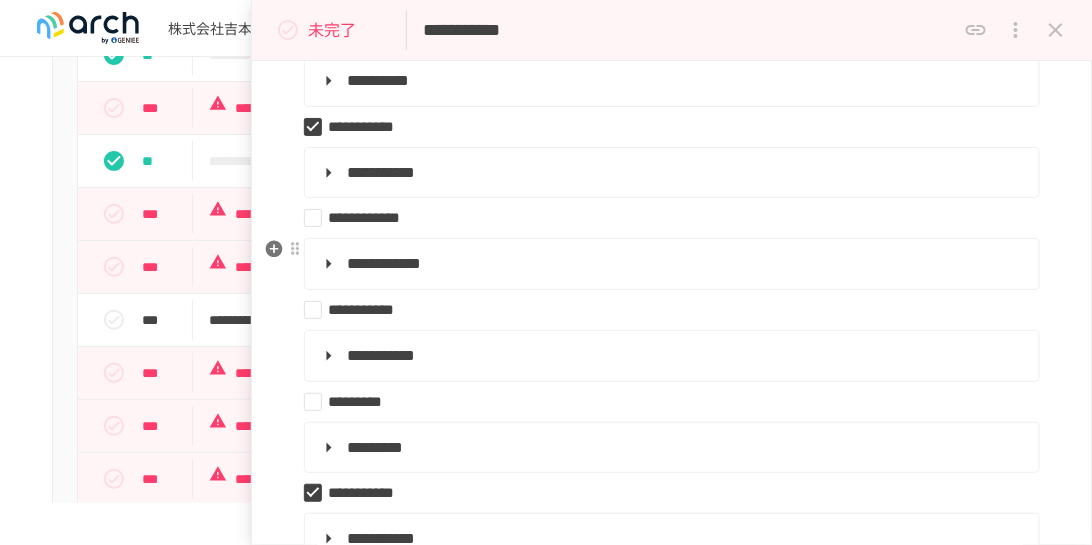 click on "**********" at bounding box center (670, 264) 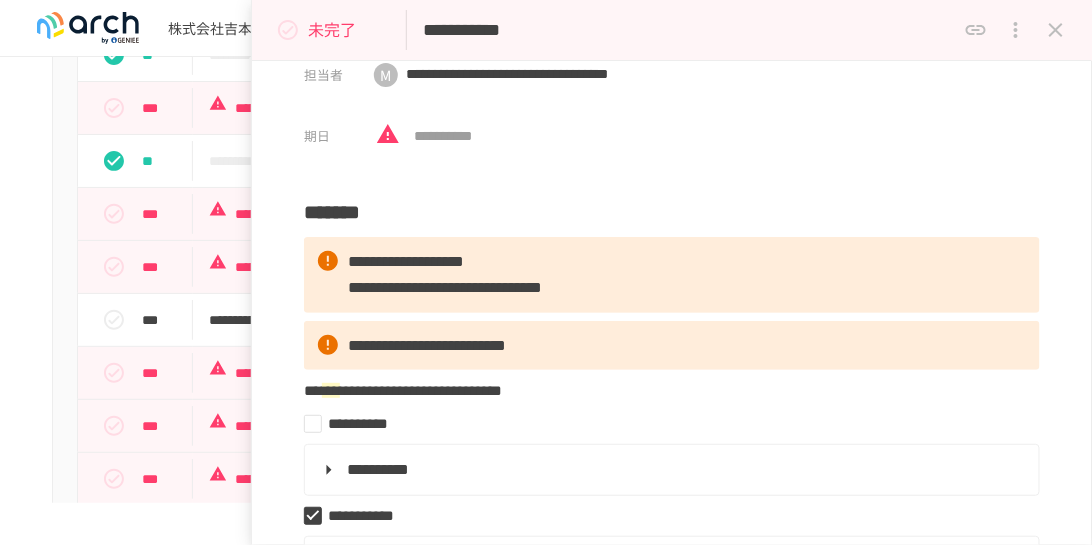 scroll, scrollTop: 0, scrollLeft: 0, axis: both 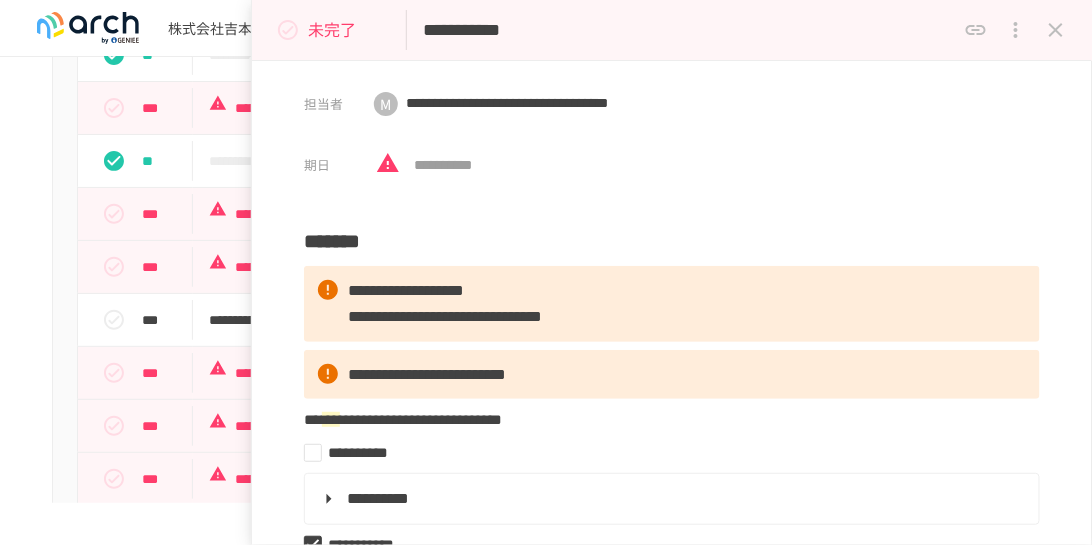 click 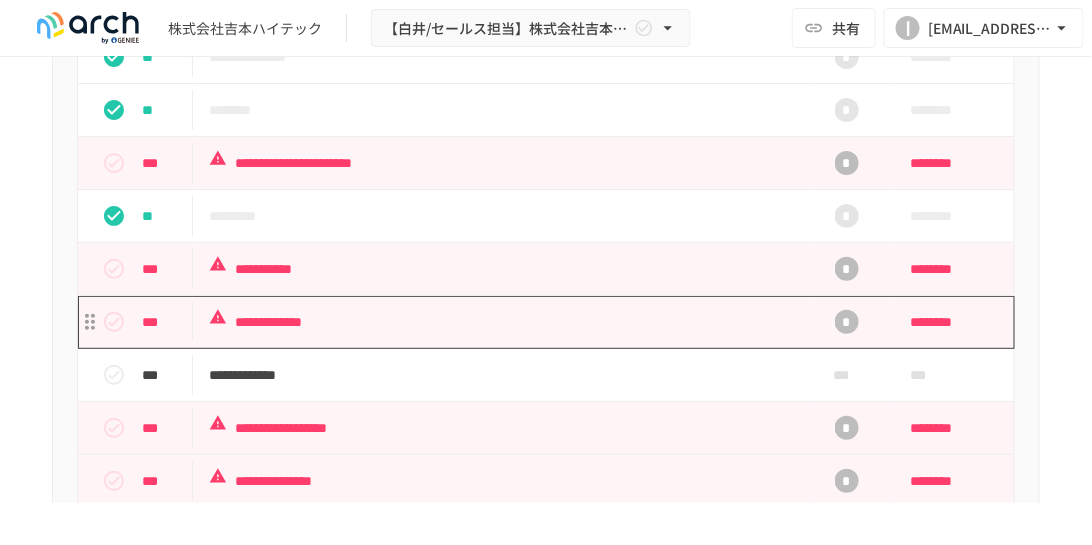 scroll, scrollTop: 1988, scrollLeft: 0, axis: vertical 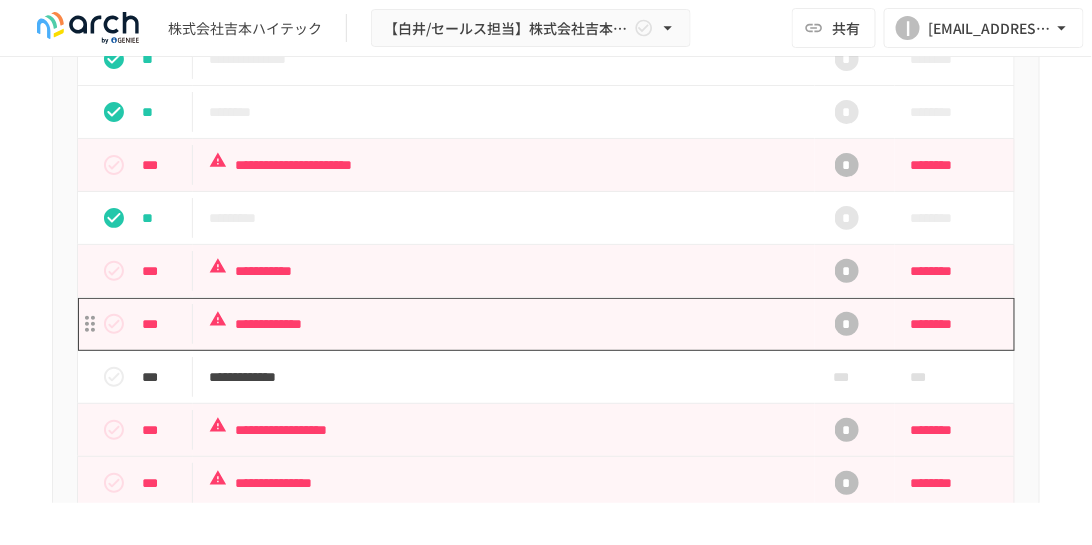 click on "**********" at bounding box center [500, 324] 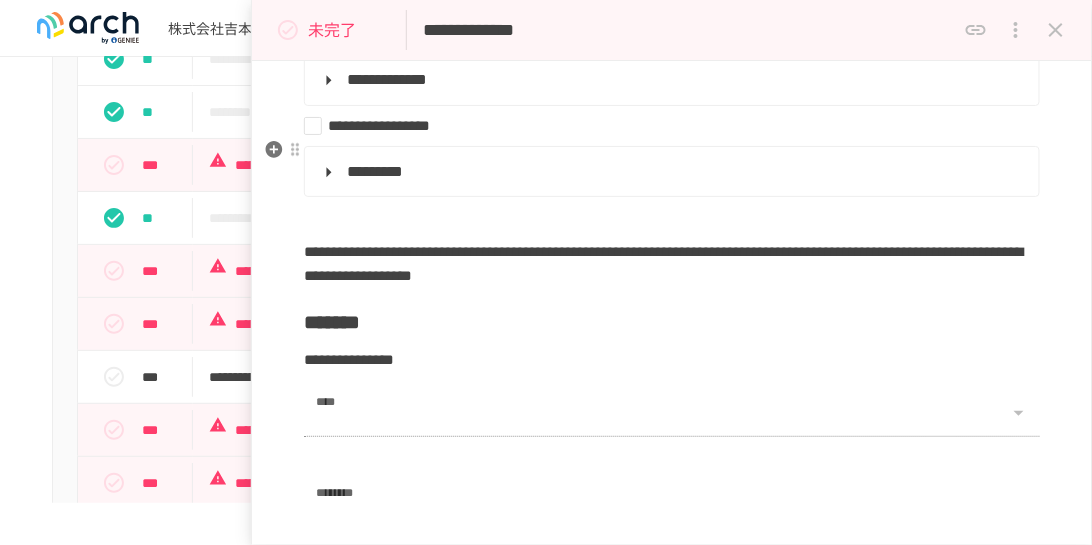 scroll, scrollTop: 1333, scrollLeft: 0, axis: vertical 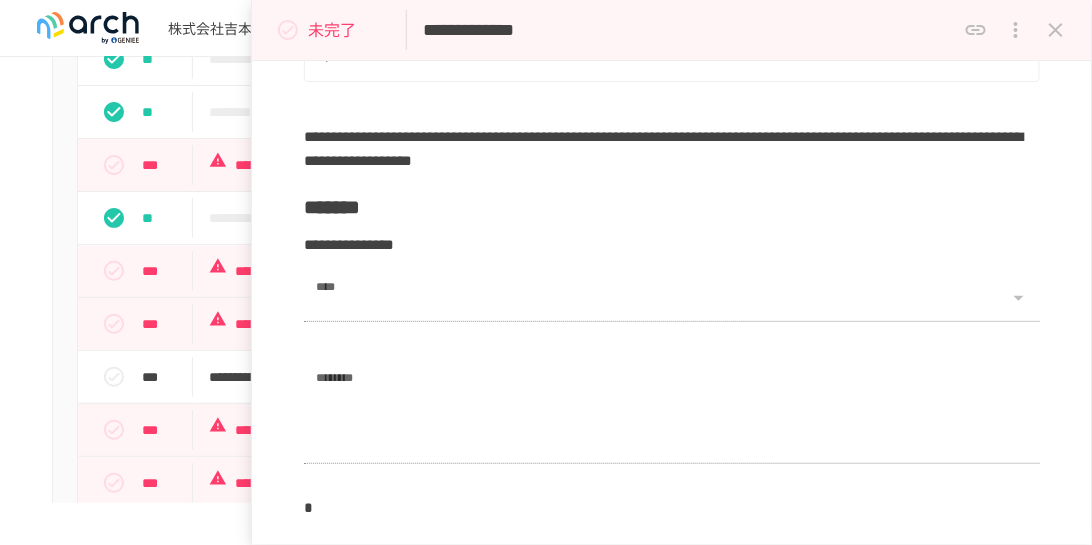 click on "未完了" at bounding box center [332, 30] 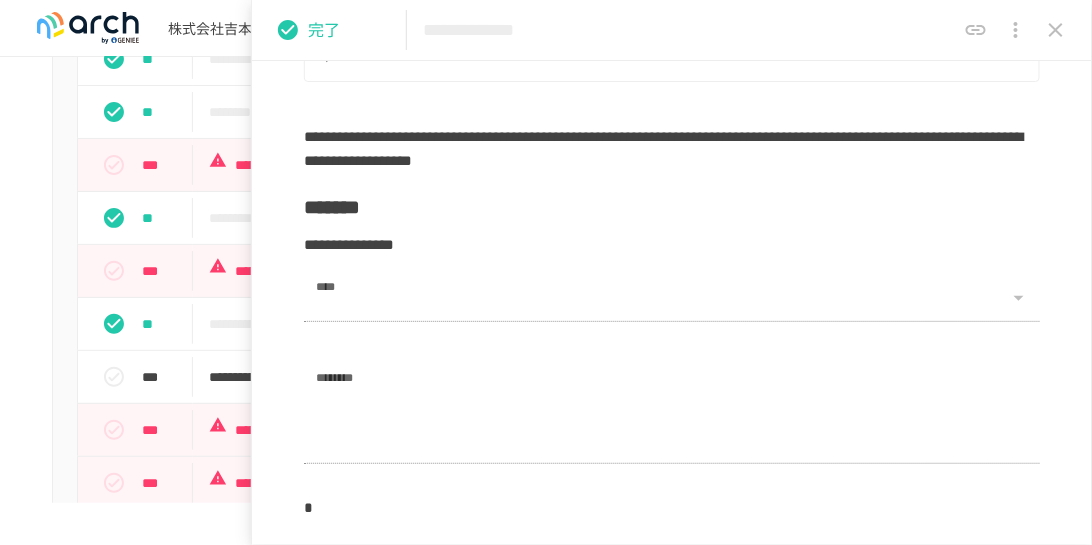 click 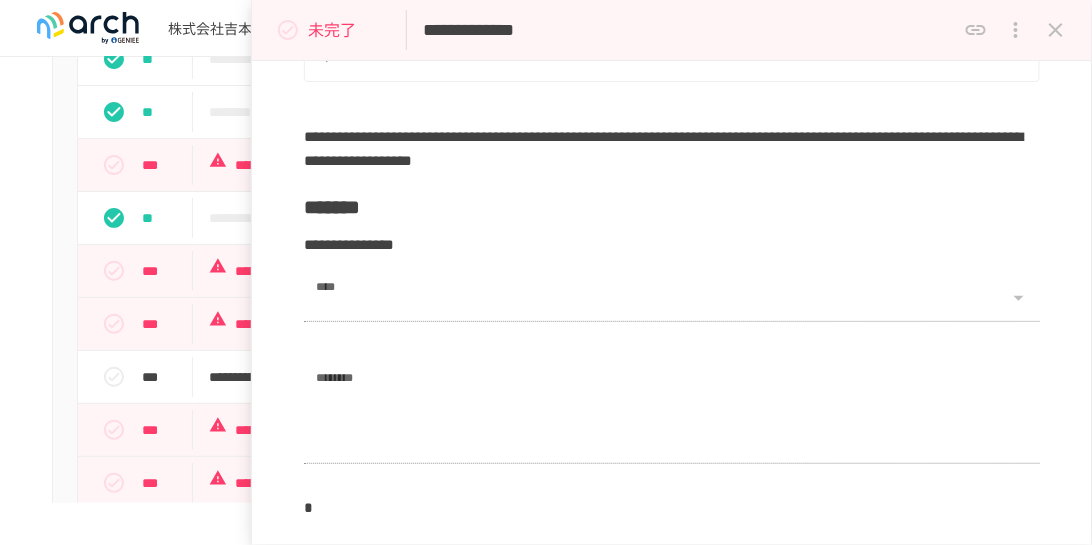 click 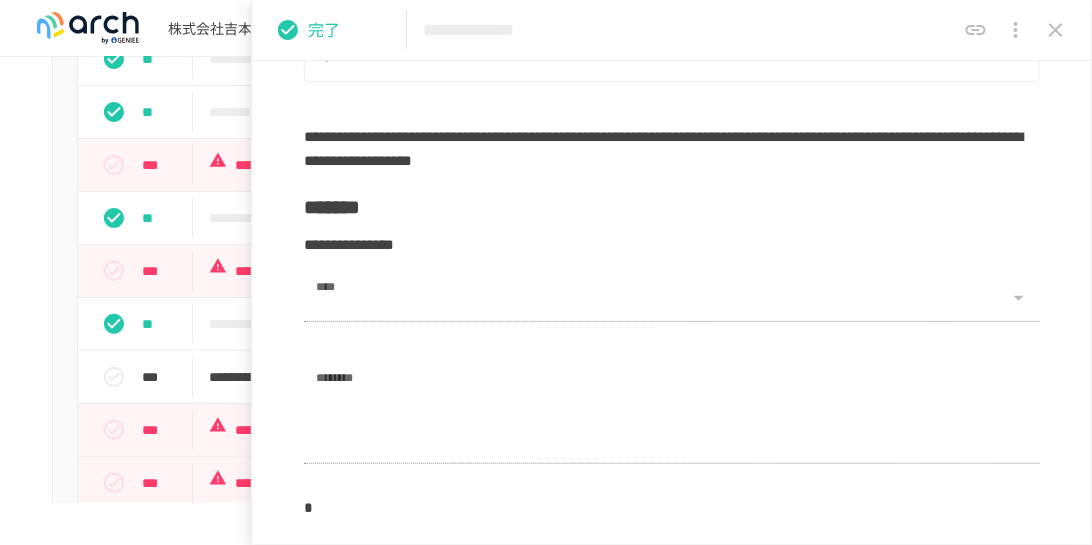 click on "**********" at bounding box center (546, 244) 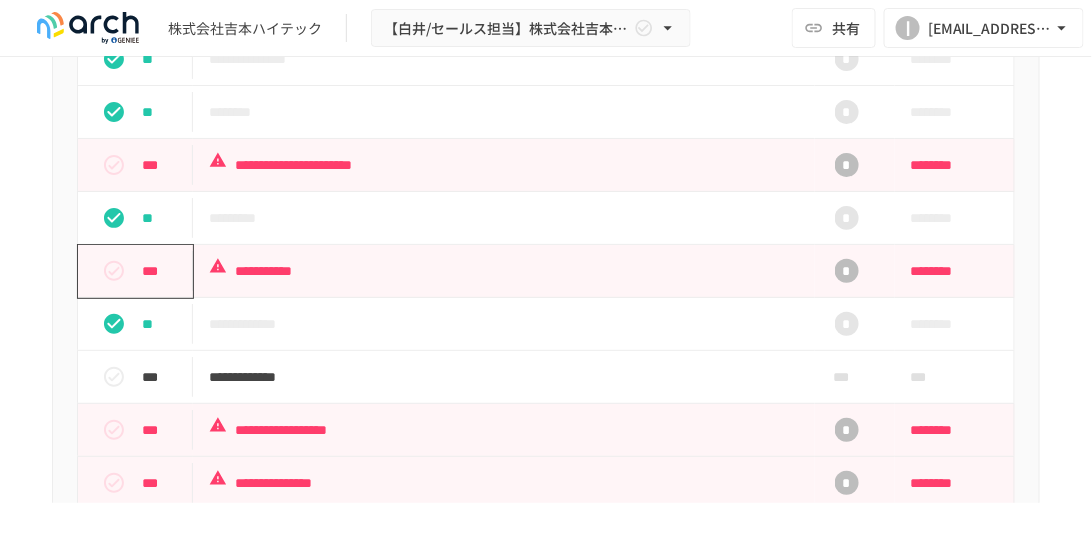click on "***" at bounding box center [163, 271] 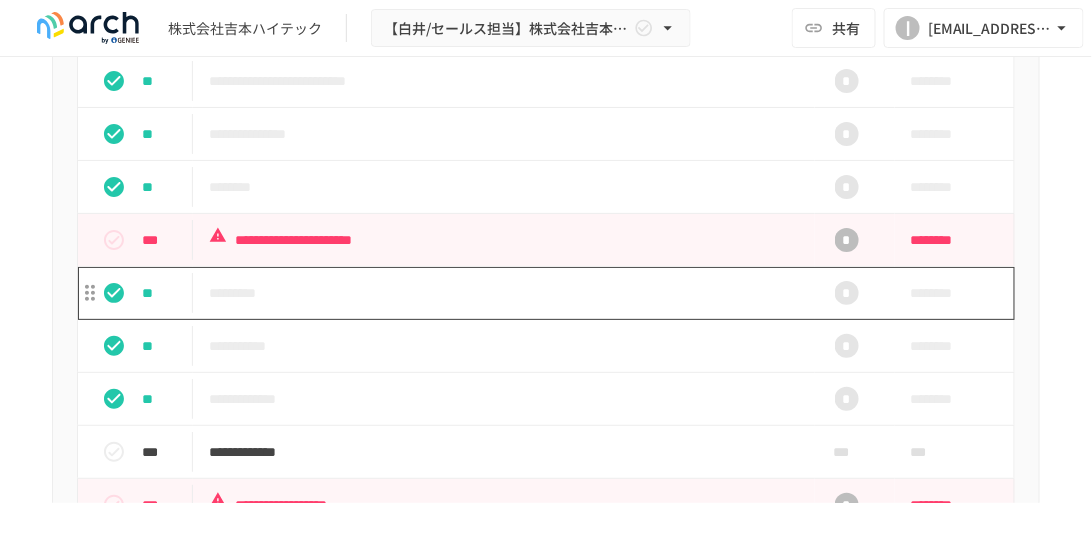 scroll, scrollTop: 1912, scrollLeft: 0, axis: vertical 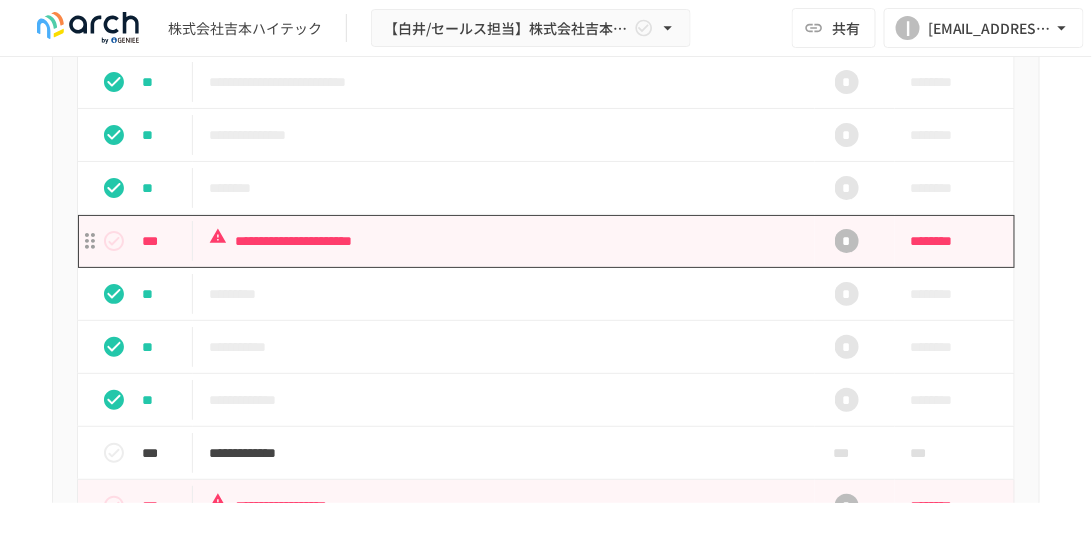 click on "**********" at bounding box center (500, 241) 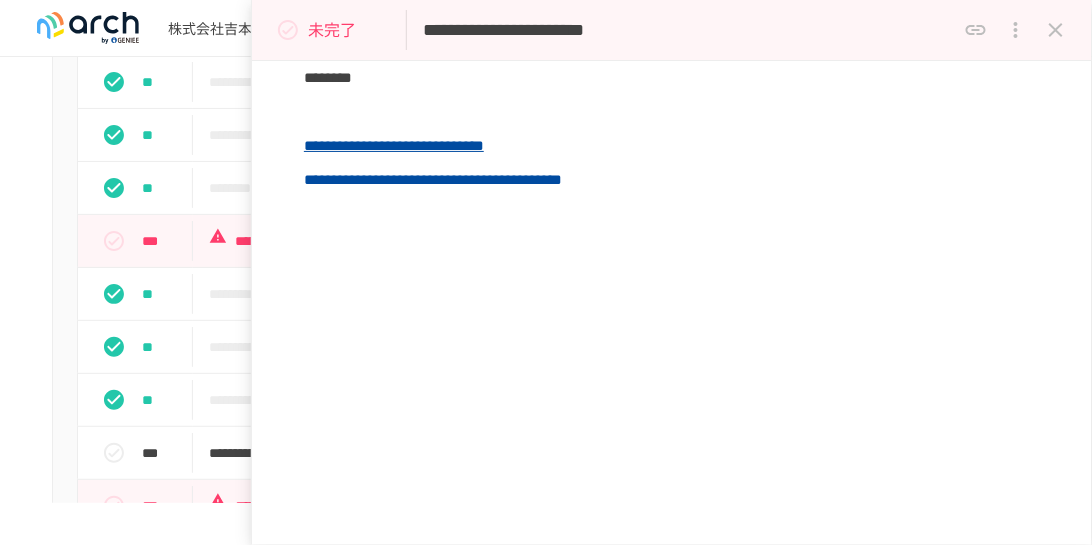 scroll, scrollTop: 2609, scrollLeft: 0, axis: vertical 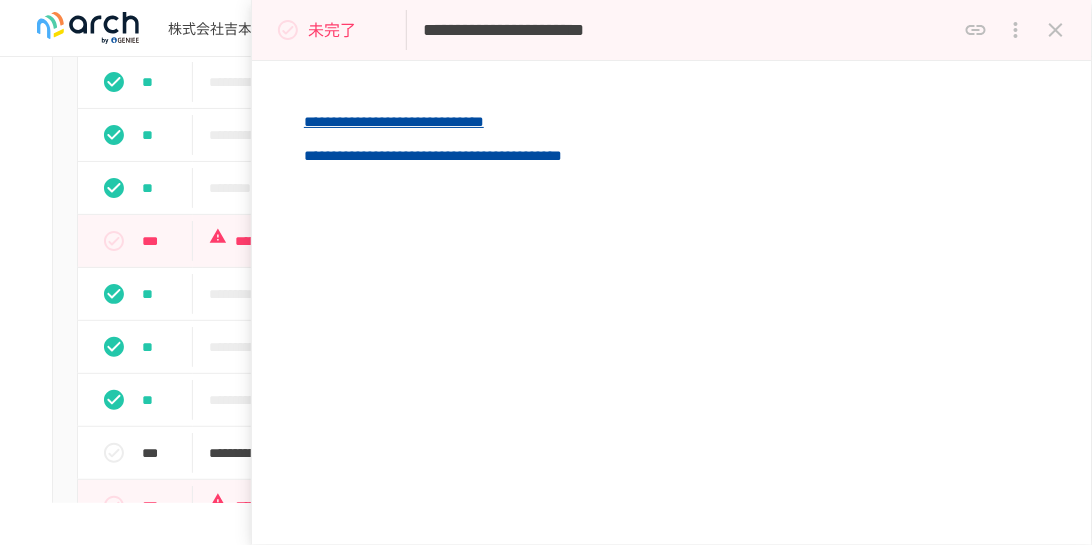 click on "**********" at bounding box center (546, 2025) 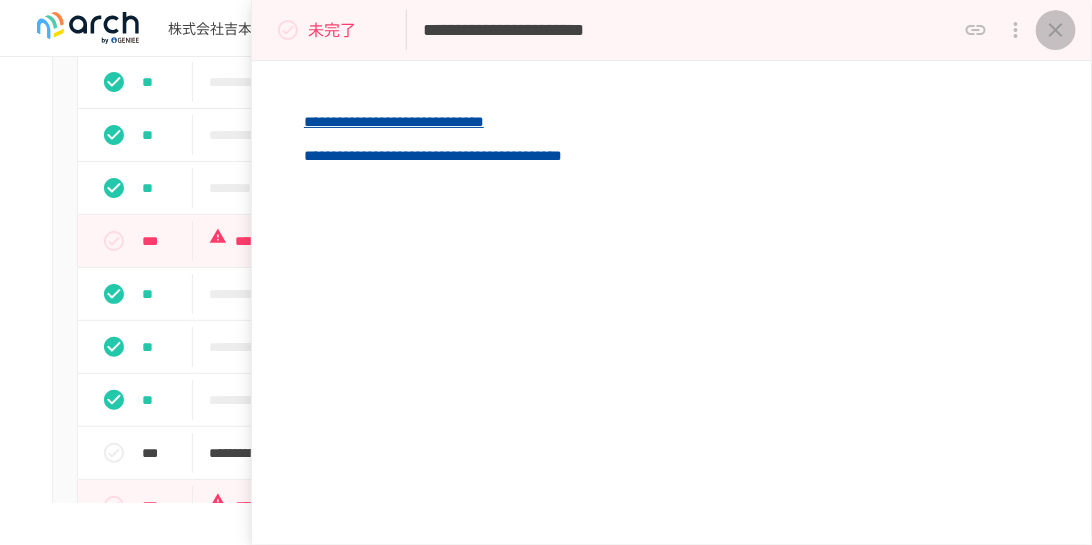 click 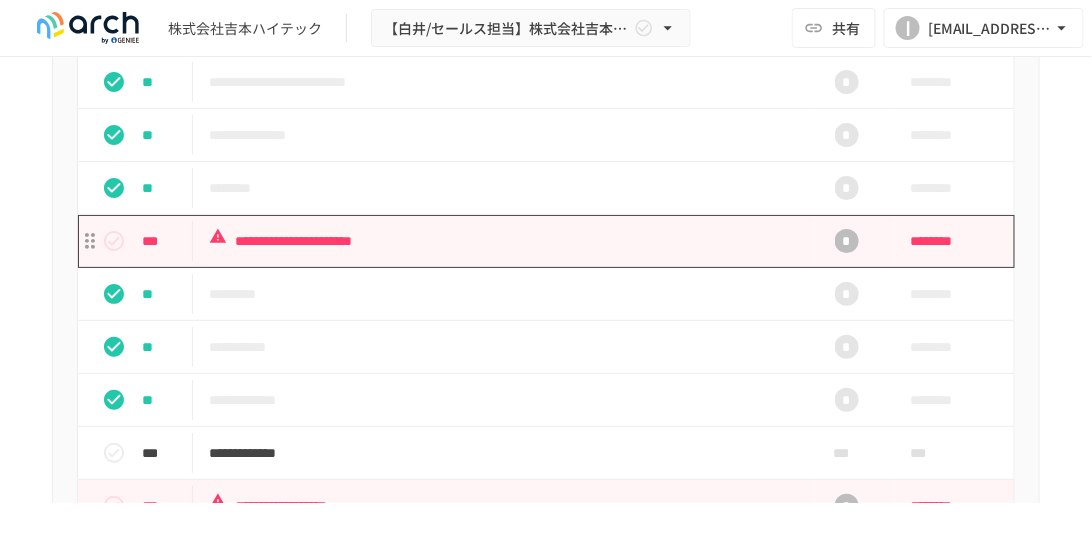 click on "**********" at bounding box center [500, 241] 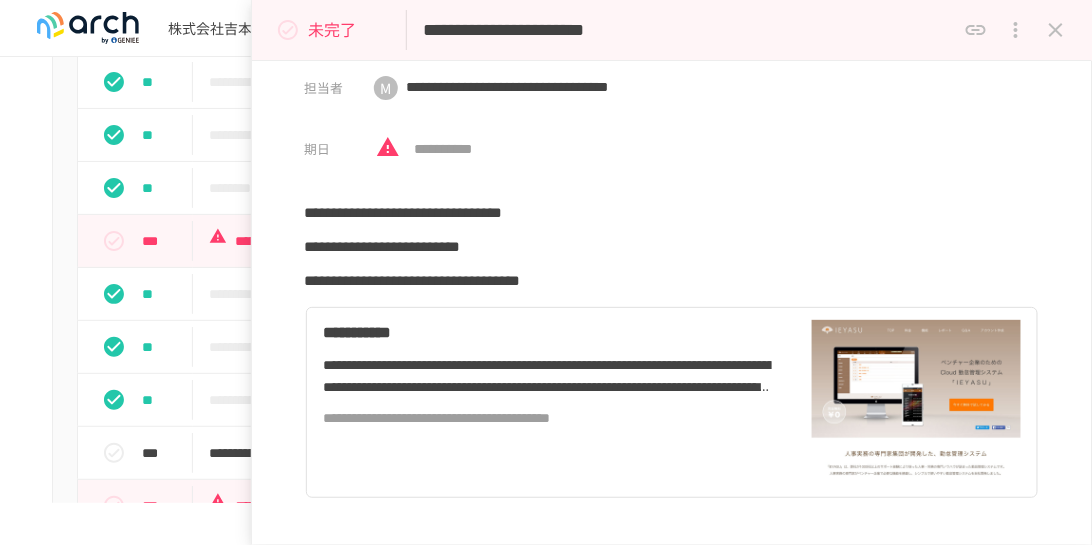 scroll, scrollTop: 0, scrollLeft: 0, axis: both 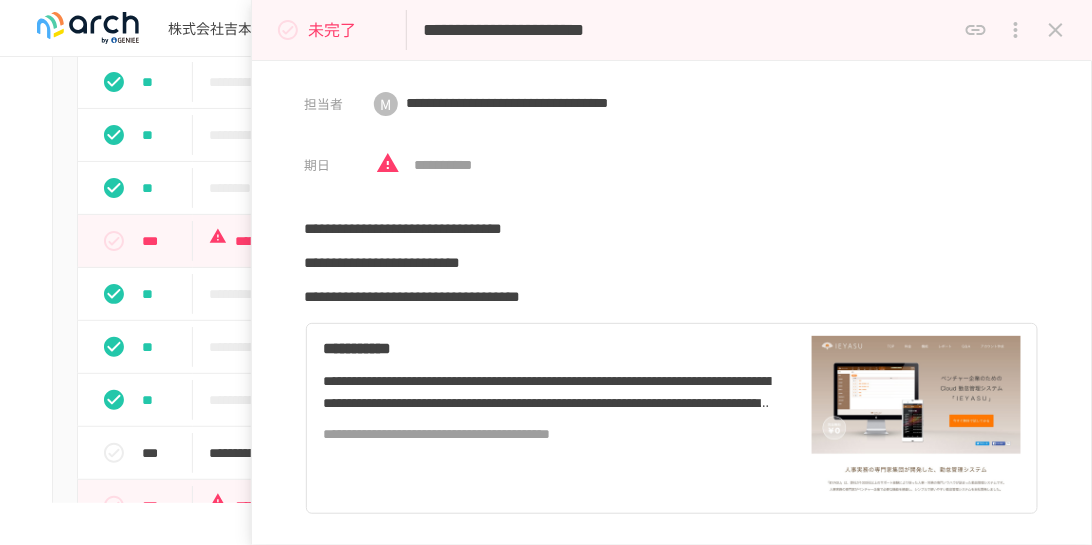 drag, startPoint x: 893, startPoint y: 414, endPoint x: 892, endPoint y: 192, distance: 222.00226 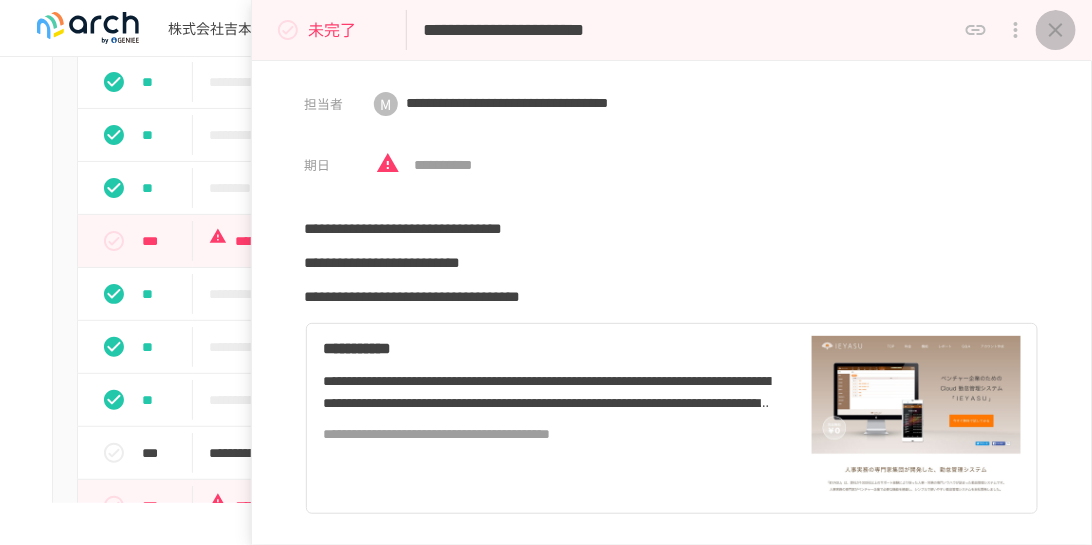 click 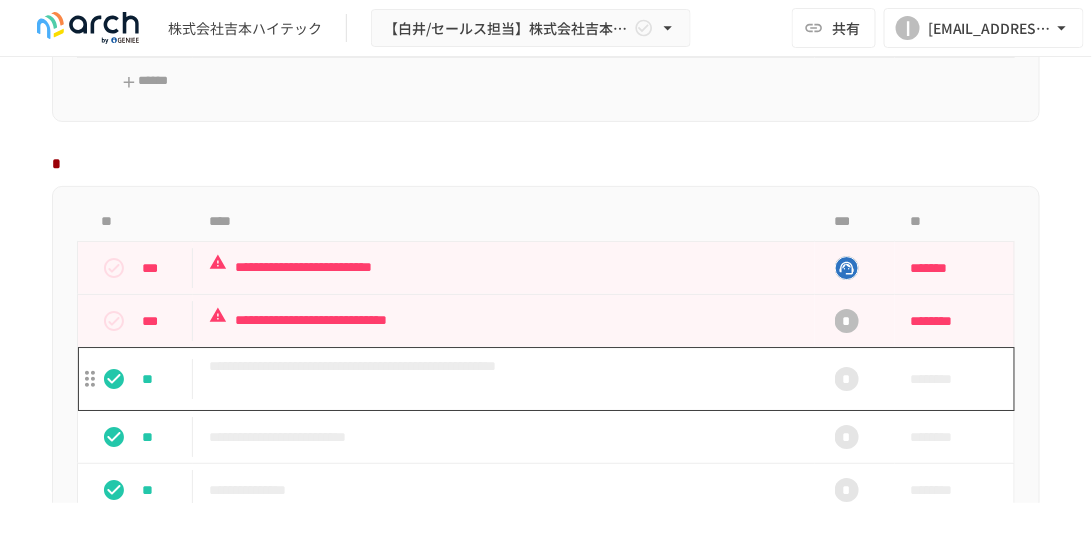 scroll, scrollTop: 1550, scrollLeft: 0, axis: vertical 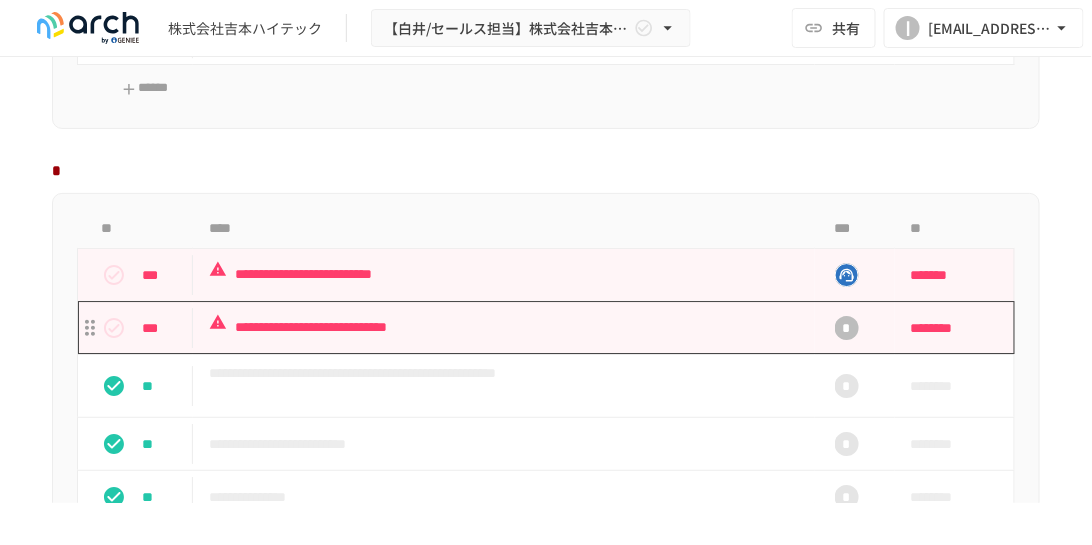 click on "**********" at bounding box center [500, 327] 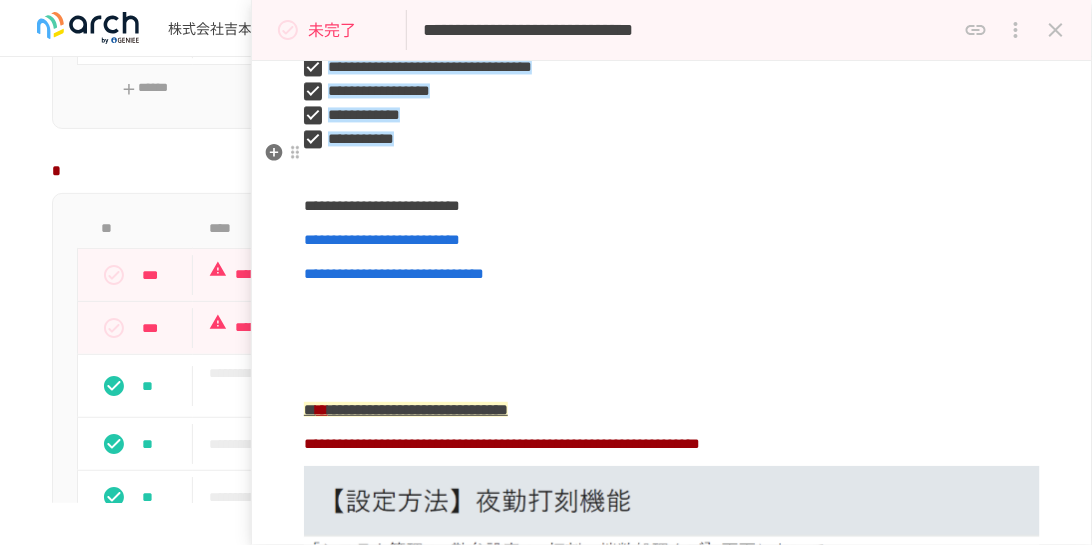 scroll, scrollTop: 1047, scrollLeft: 0, axis: vertical 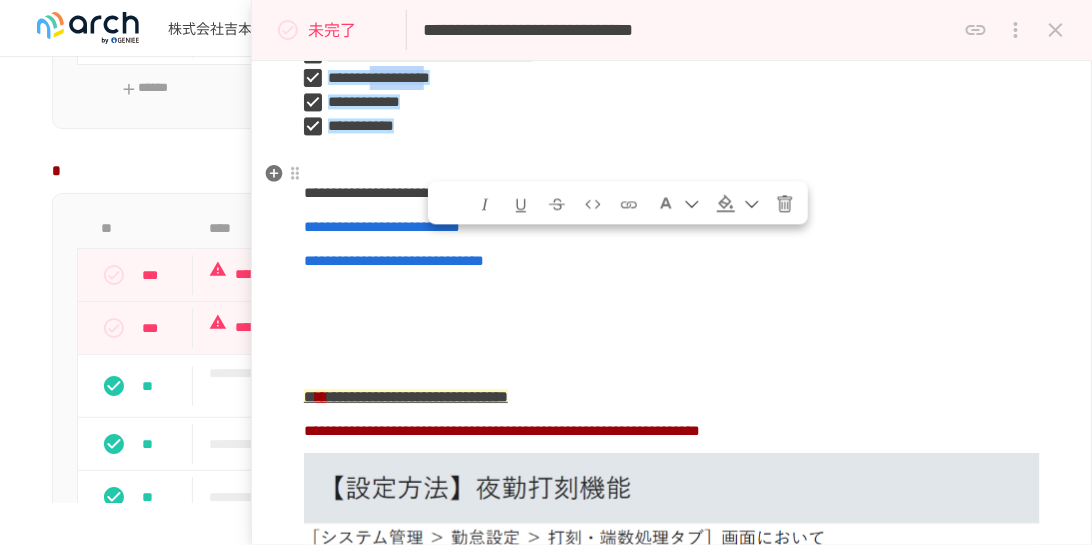 drag, startPoint x: 433, startPoint y: 245, endPoint x: 564, endPoint y: 249, distance: 131.06105 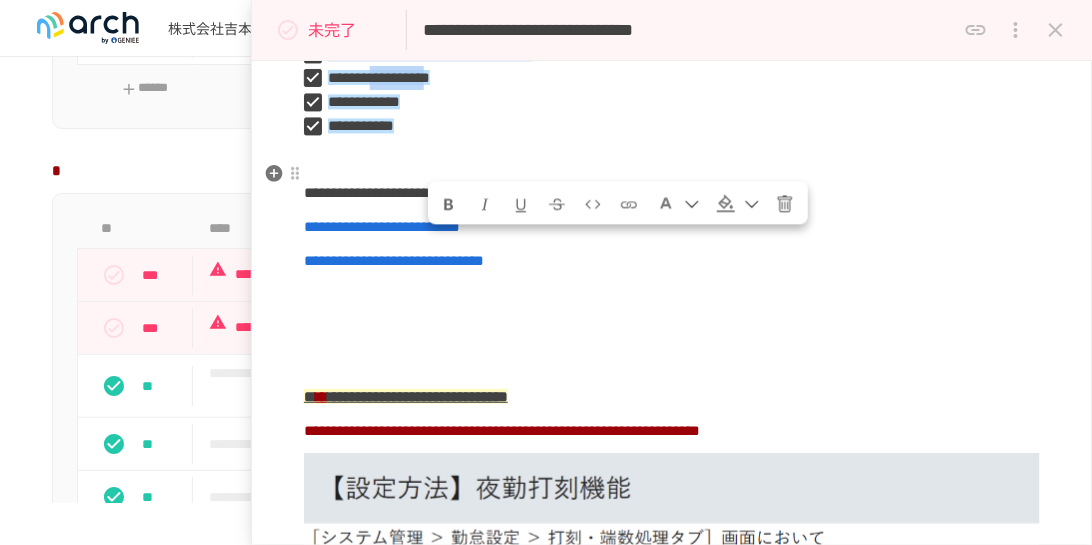 click on "**********" at bounding box center (379, 77) 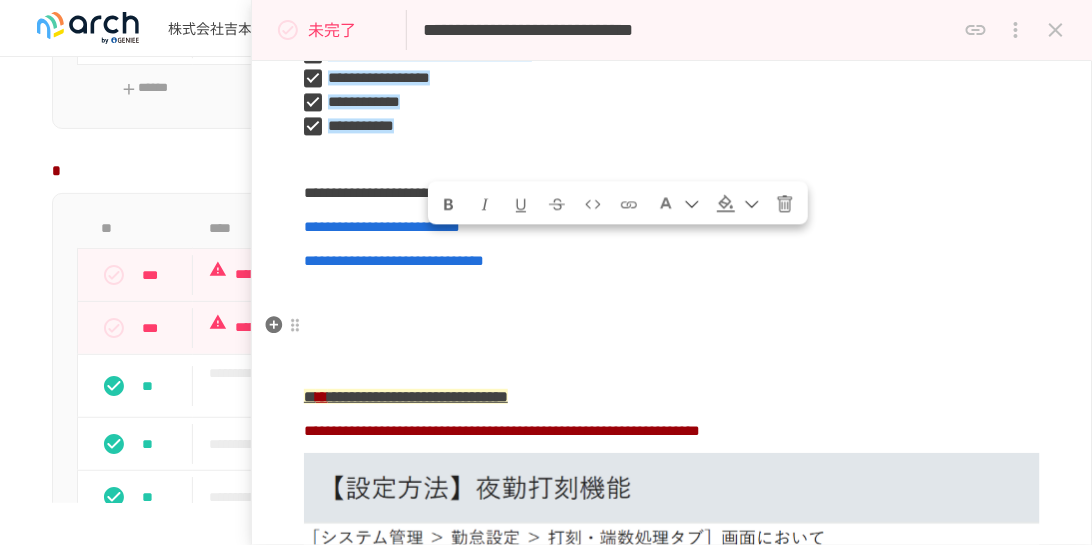 click at bounding box center (672, 159) 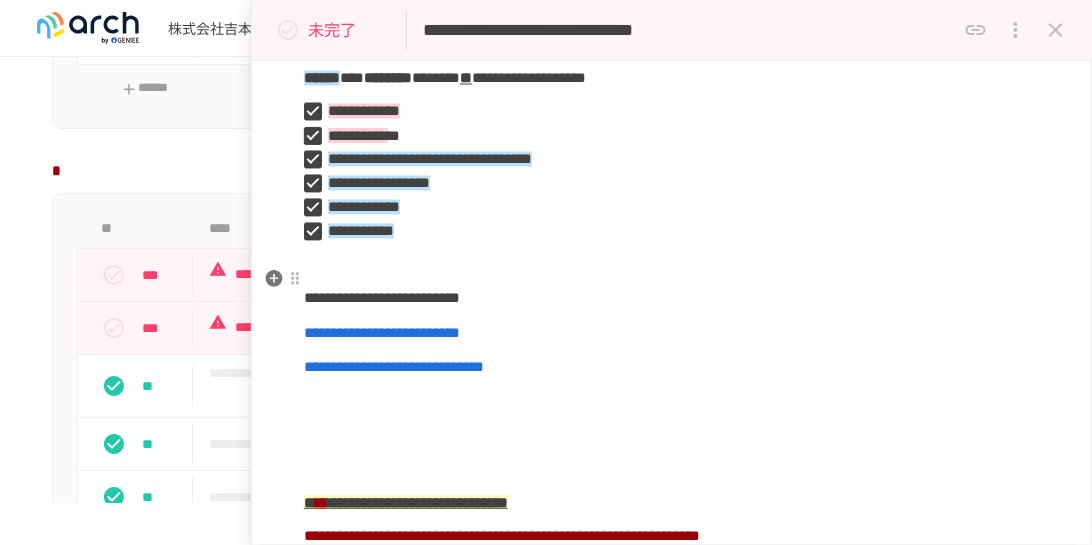 scroll, scrollTop: 933, scrollLeft: 0, axis: vertical 